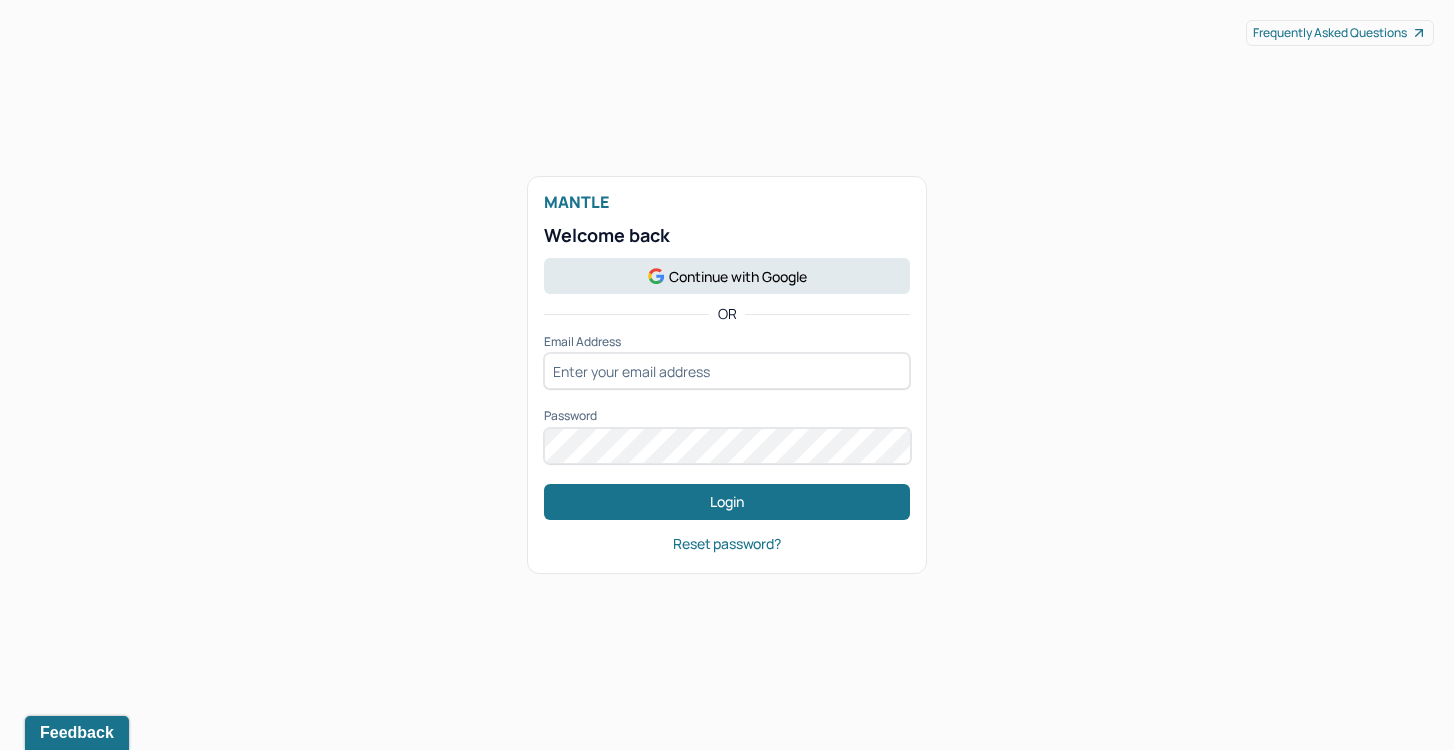 scroll, scrollTop: 0, scrollLeft: 0, axis: both 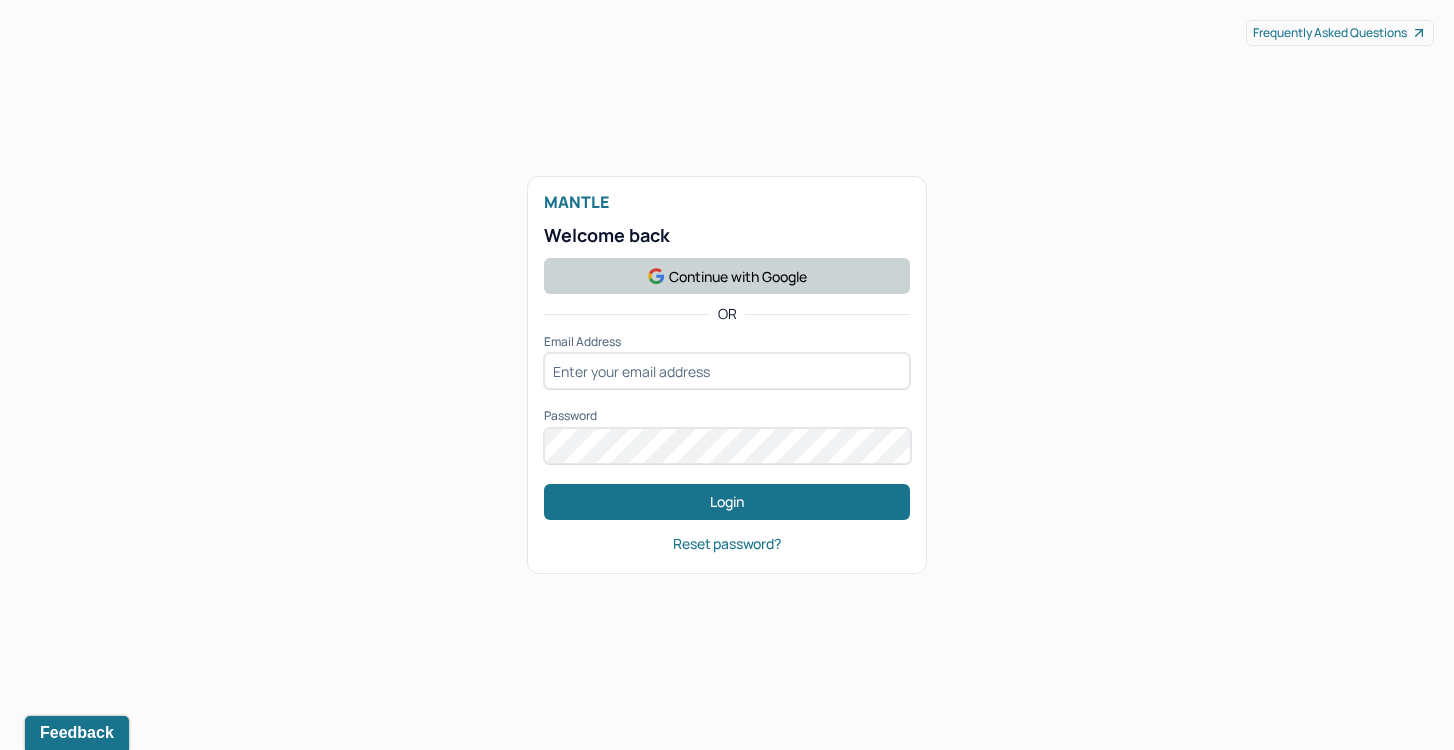 click on "Continue with Google" at bounding box center [727, 276] 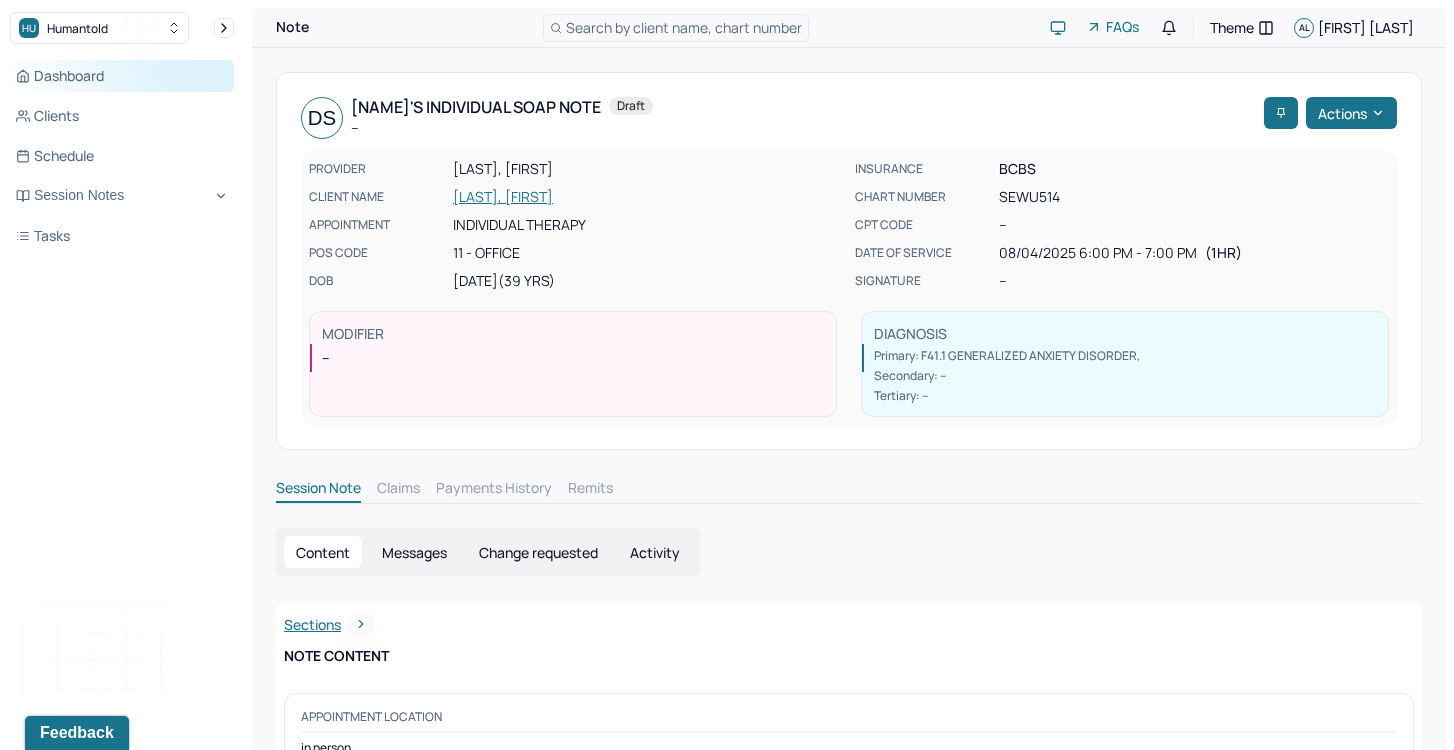click on "Dashboard" at bounding box center (122, 76) 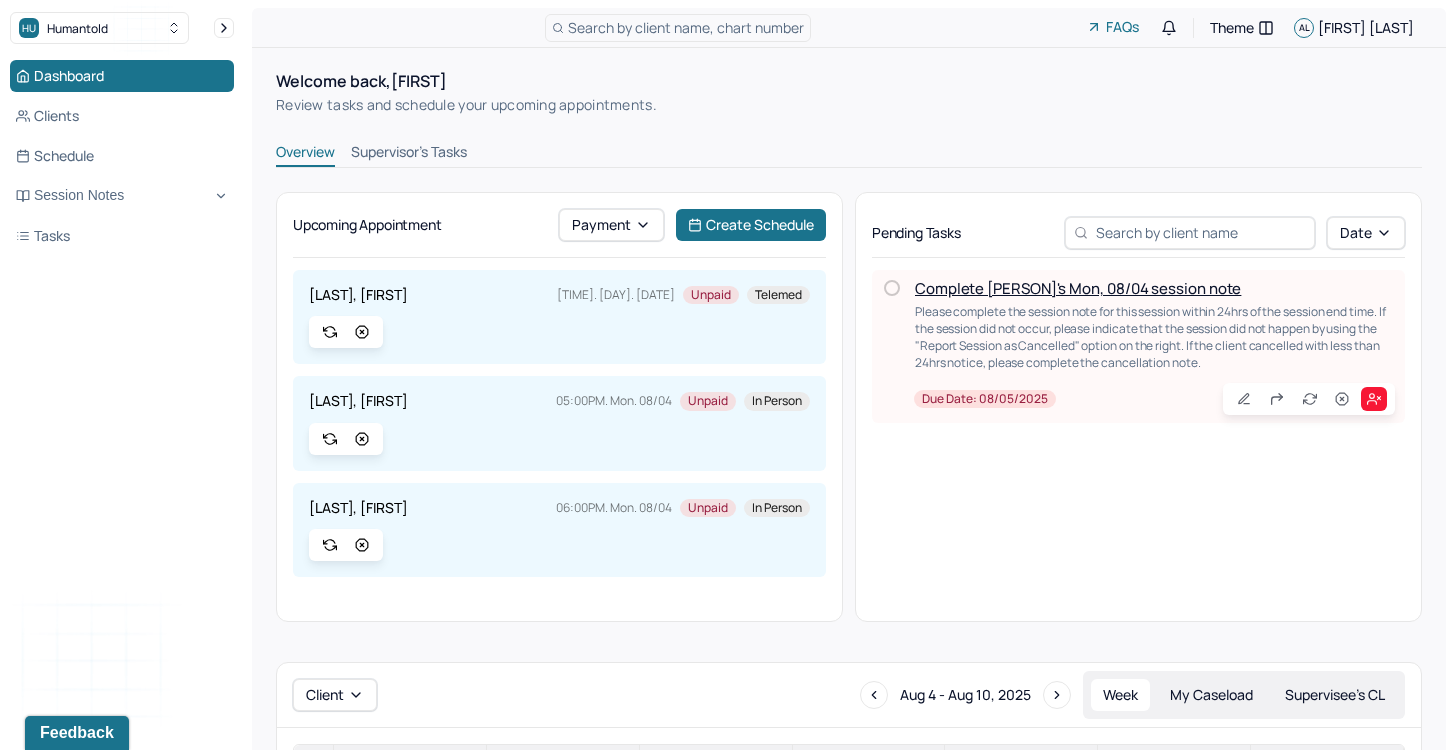 click on "Complete [NAME]'s Mon, 08/04 session note Please complete the session note for this session within 24hrs of the session end time. If the session did not occur, please indicate that the session did not happen by using the "Report Session as Cancelled" option on the right. If the client cancelled with less than 24hrs notice, please complete the cancellation note. Due date: 08/05/2025" at bounding box center (1154, 346) 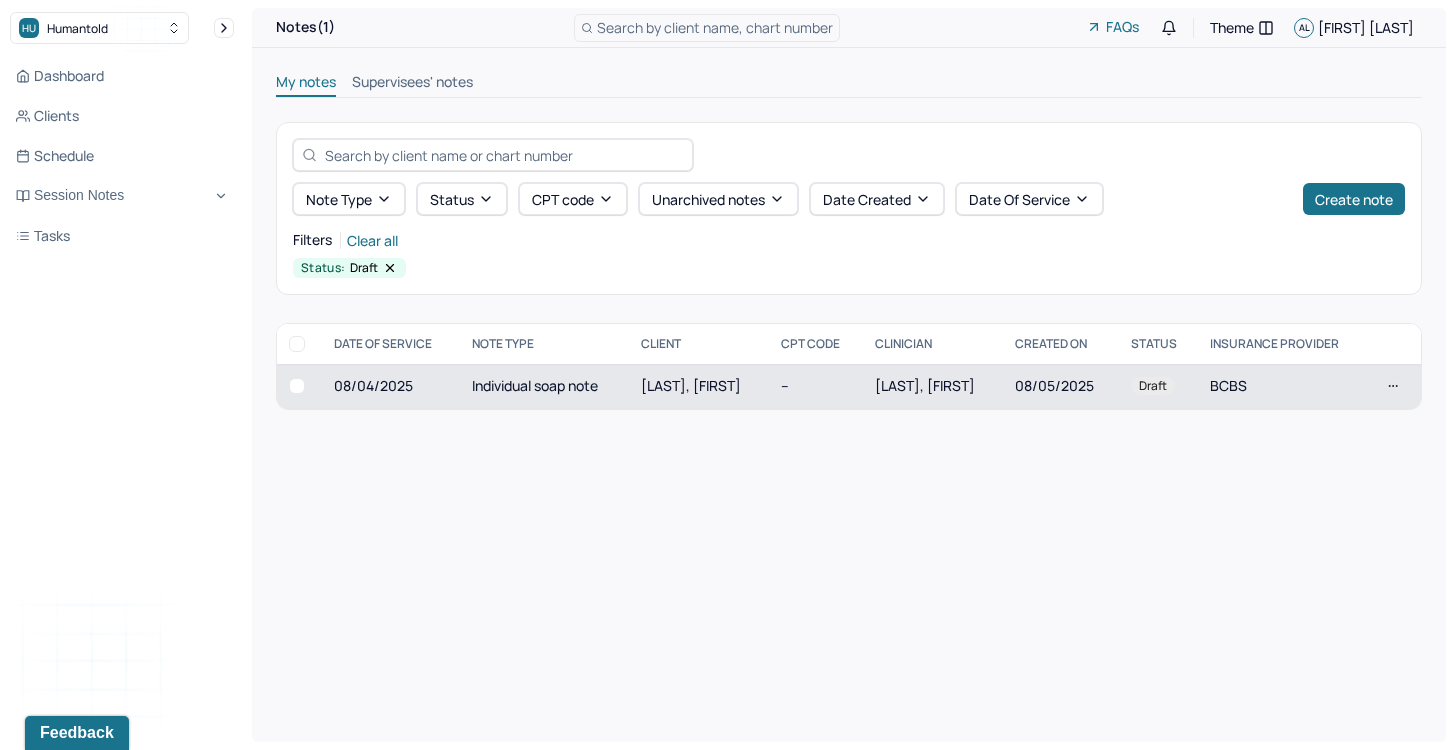 click on "Individual soap note" at bounding box center [544, 386] 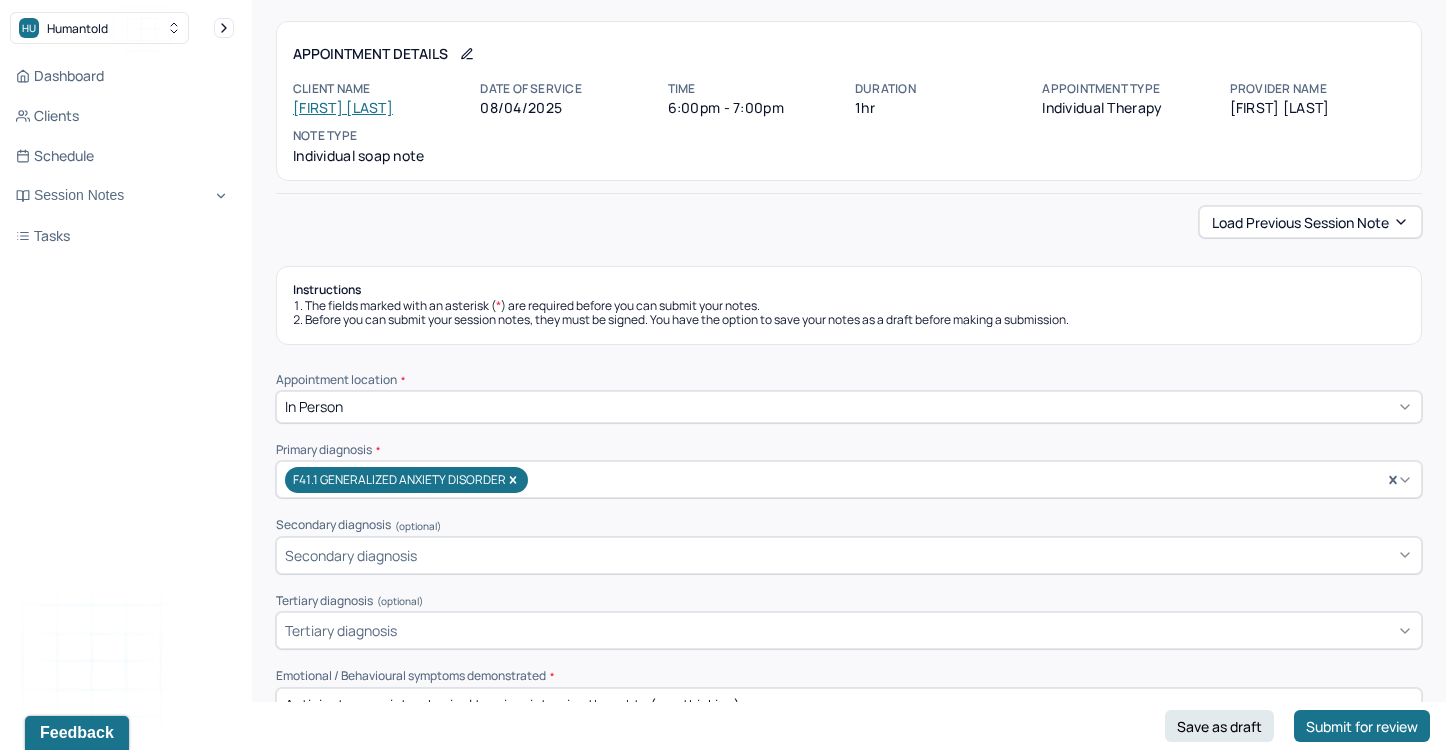 scroll, scrollTop: 75, scrollLeft: 0, axis: vertical 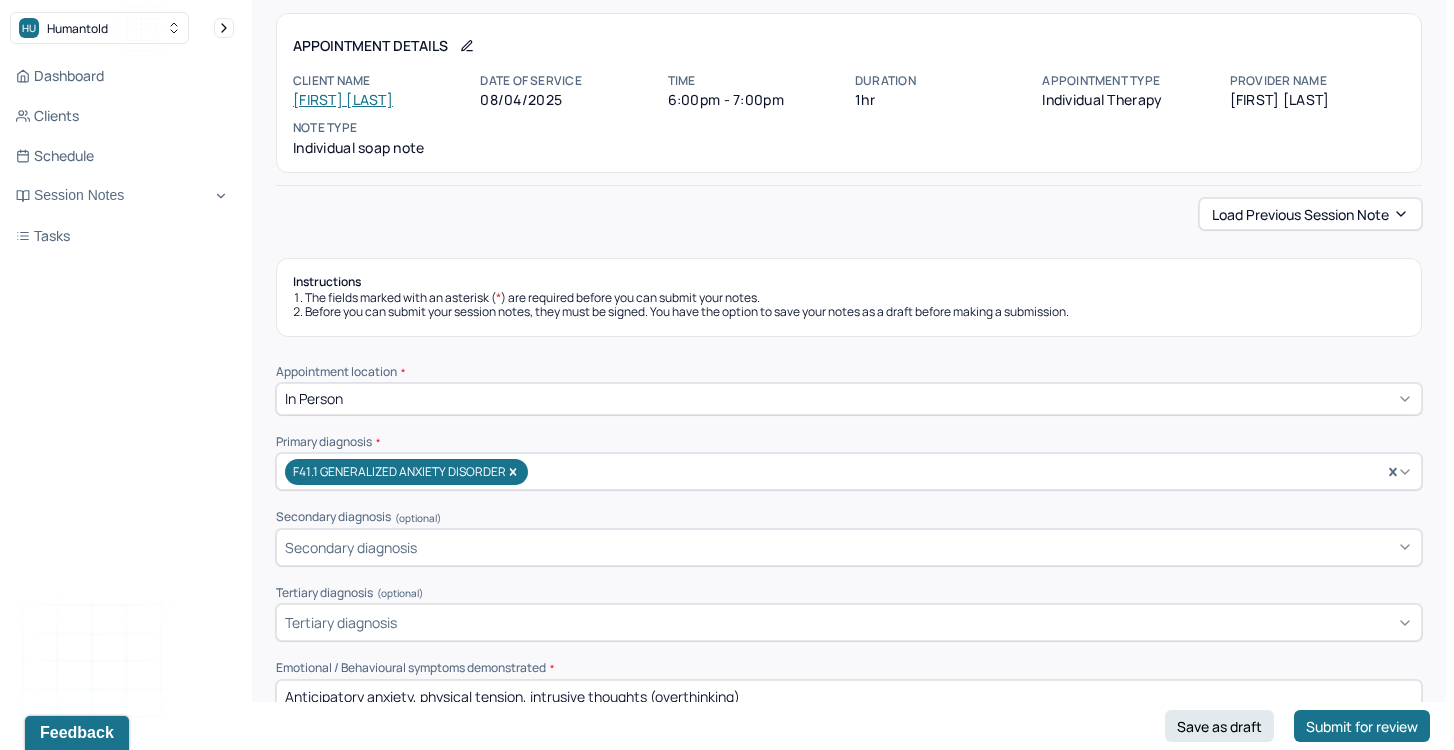 click on "In person" at bounding box center (849, 399) 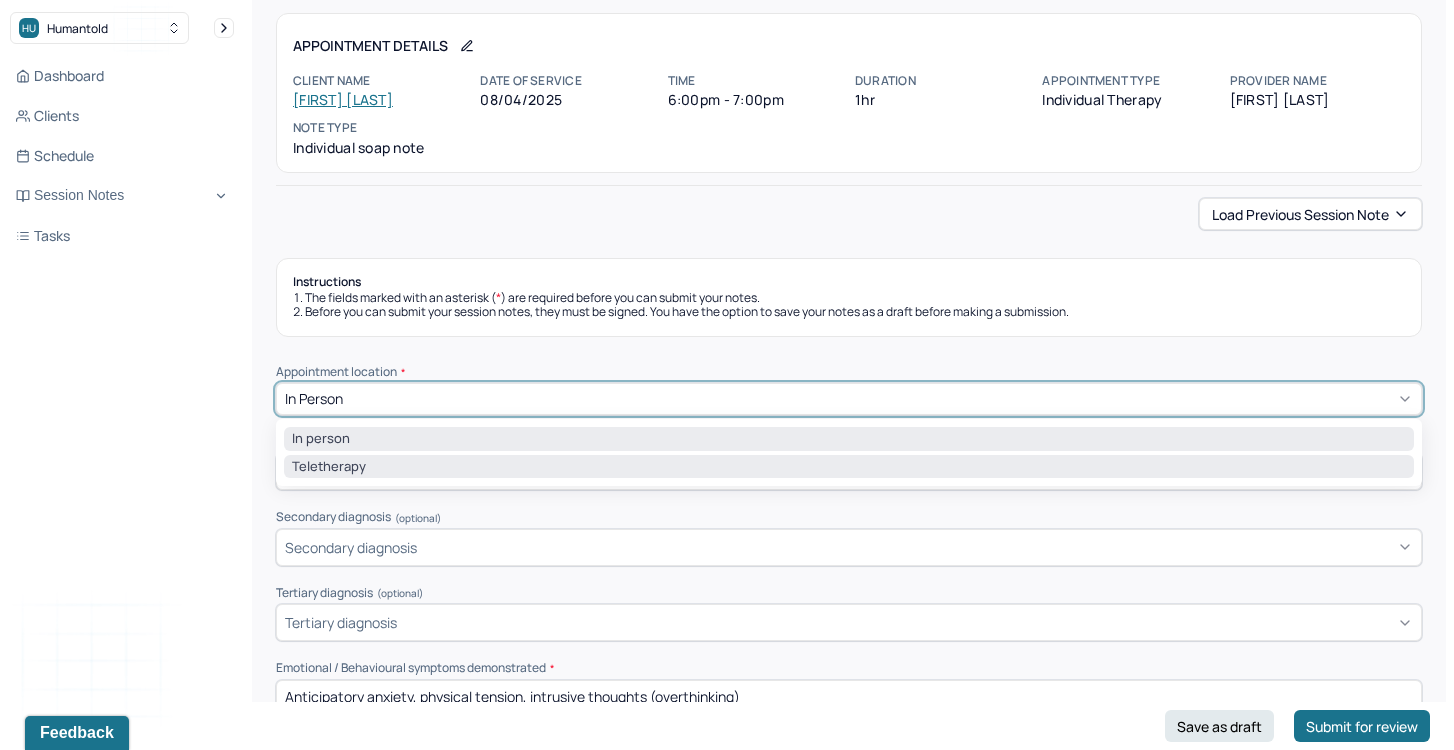 drag, startPoint x: 454, startPoint y: 448, endPoint x: 454, endPoint y: 464, distance: 16 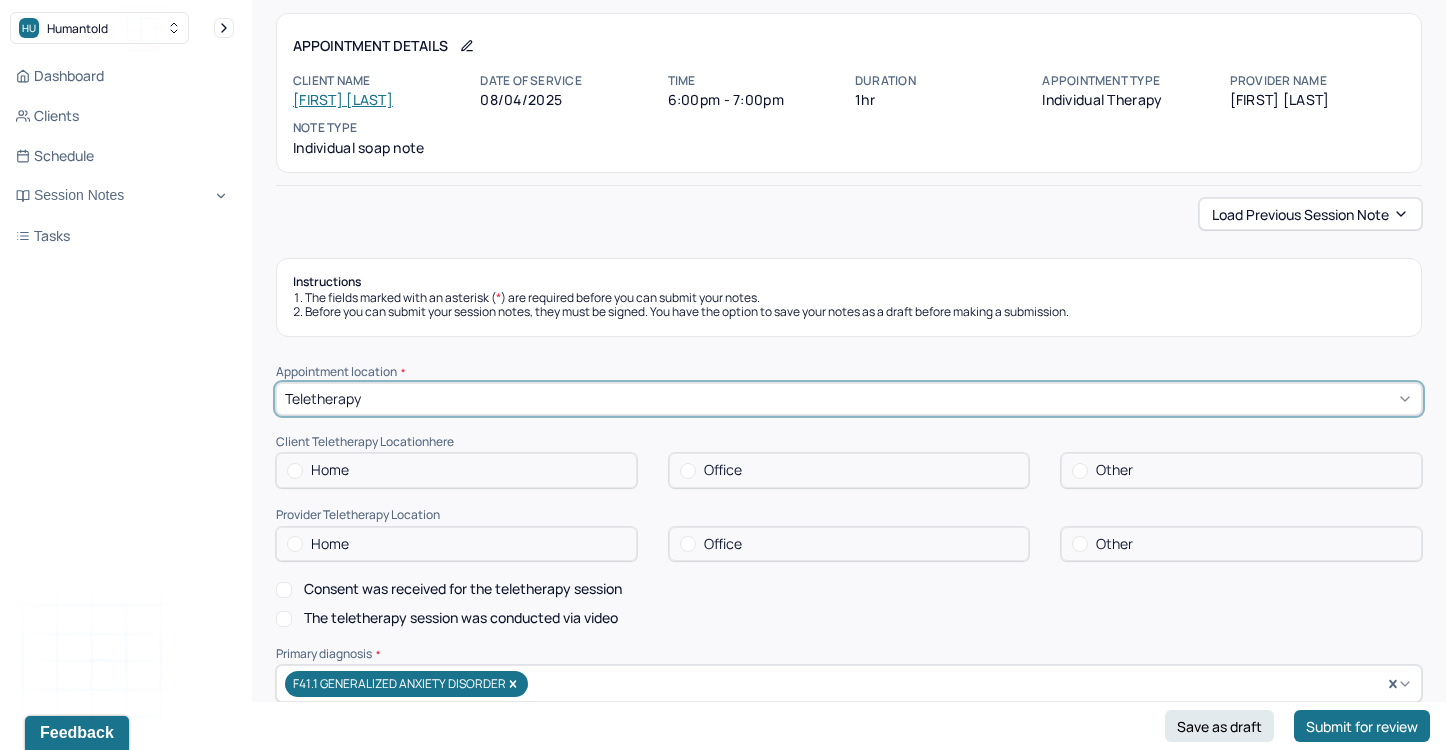 click on "Appointment location * option Teletherapy, selected. Teletherapy Client Teletherapy Location here Home Office Other Provider Teletherapy Location Home Office Other Consent was received for the teletherapy session The teletherapy session was conducted via video Primary diagnosis * F41.1 GENERALIZED ANXIETY DISORDER Secondary diagnosis (optional) Secondary diagnosis Tertiary diagnosis (optional) Tertiary diagnosis Emotional / Behavioural symptoms demonstrated * Anticipatory anxiety, physical tension, intrusive thoughts (overthinking)  Causing * Maladaptive Functioning & Inappropriate Behaviour Intention for Session * Facilitate coping mechanisms" at bounding box center [849, 739] 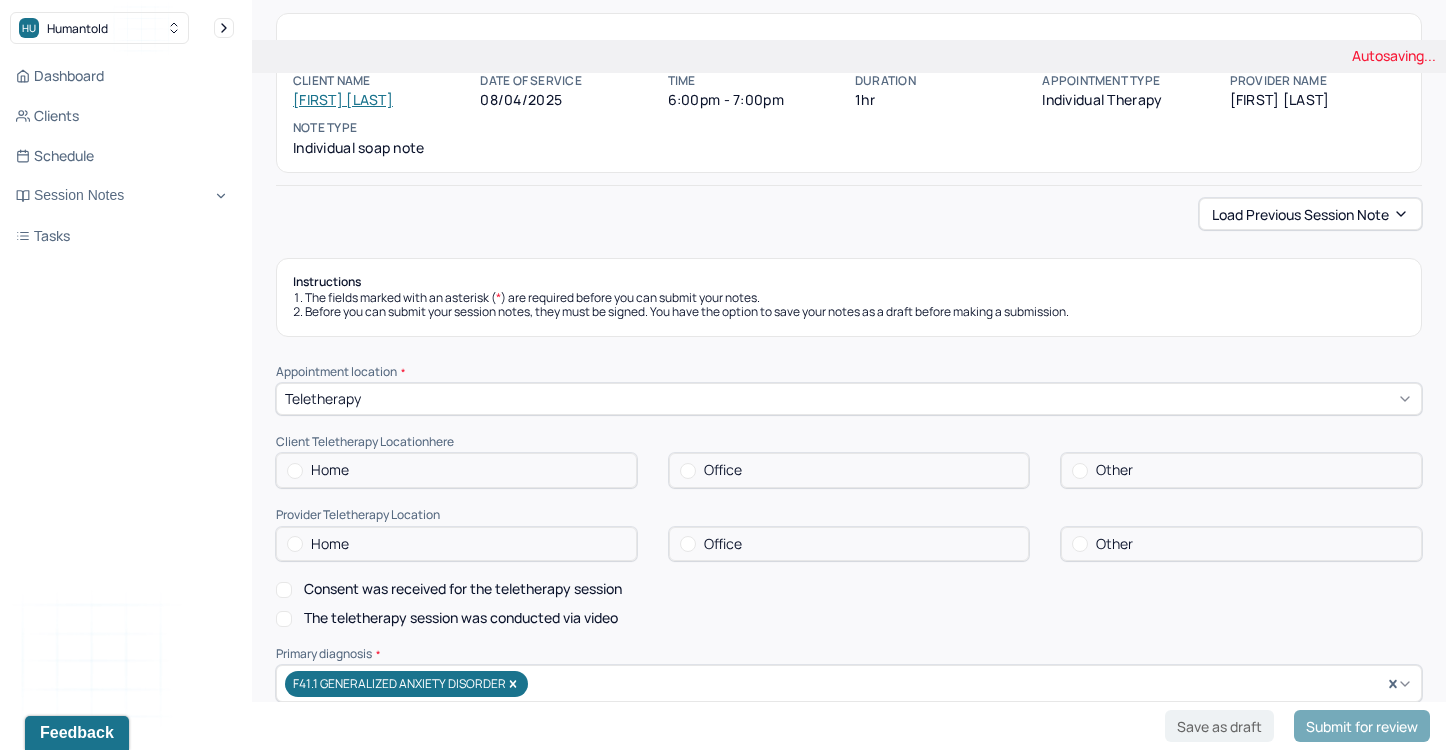 click on "Home" at bounding box center (456, 470) 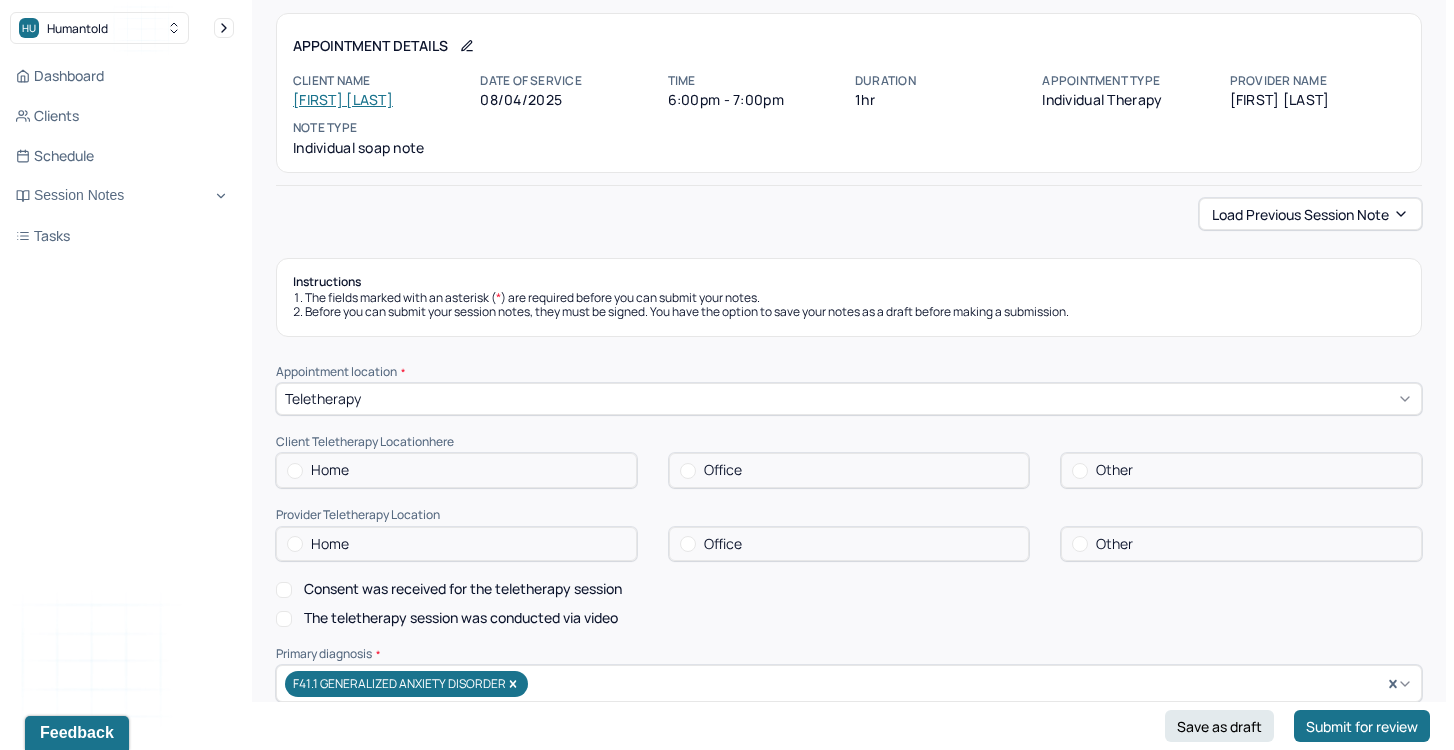 click on "Home" at bounding box center [456, 470] 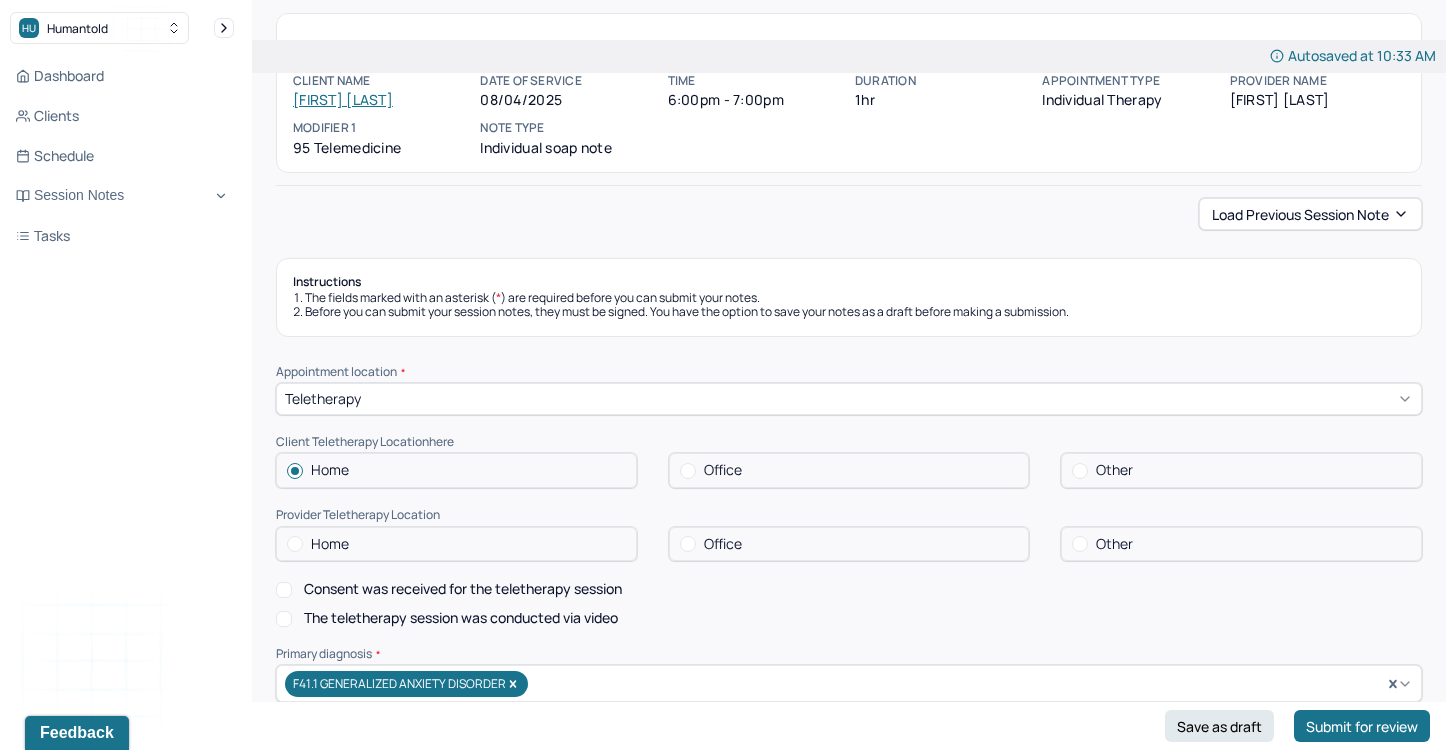 click on "Office" at bounding box center [849, 544] 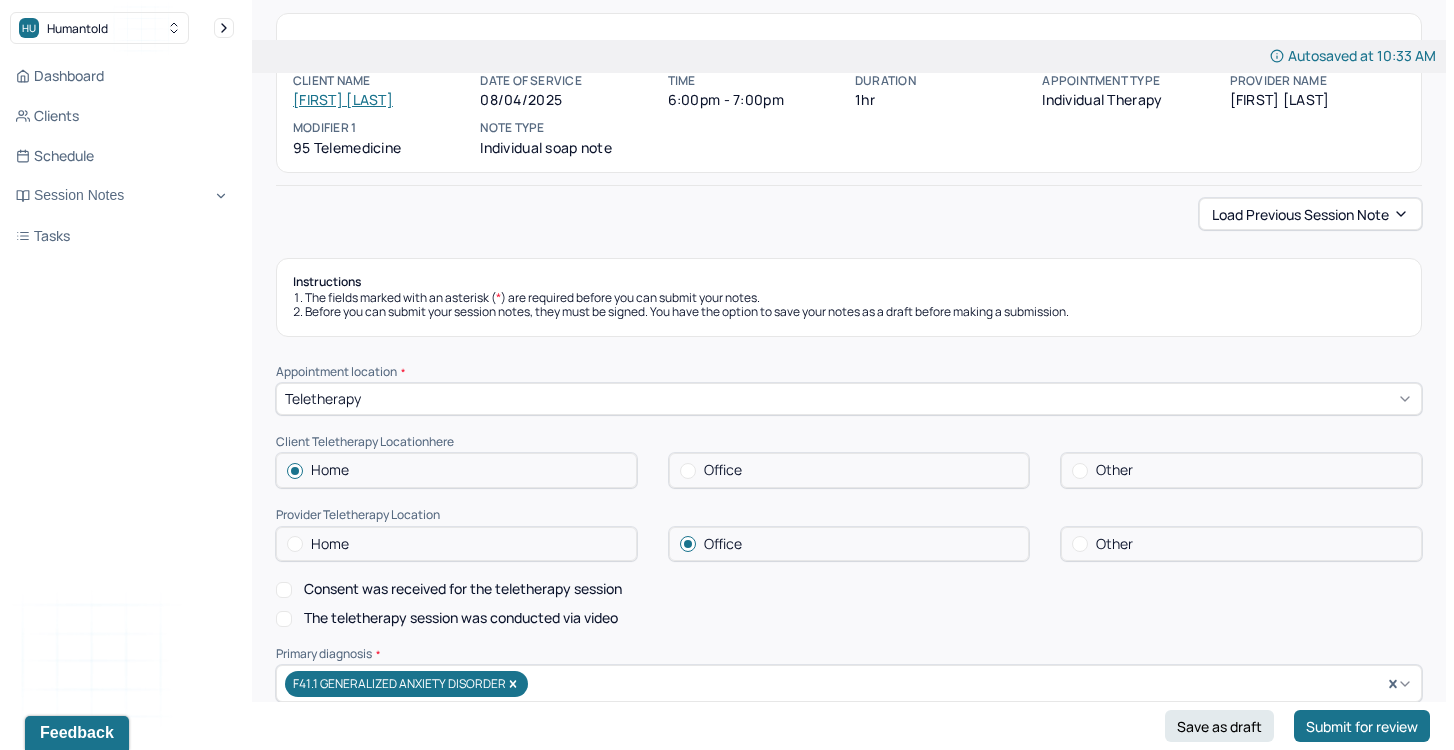 click on "Consent was received for the teletherapy session" at bounding box center [463, 589] 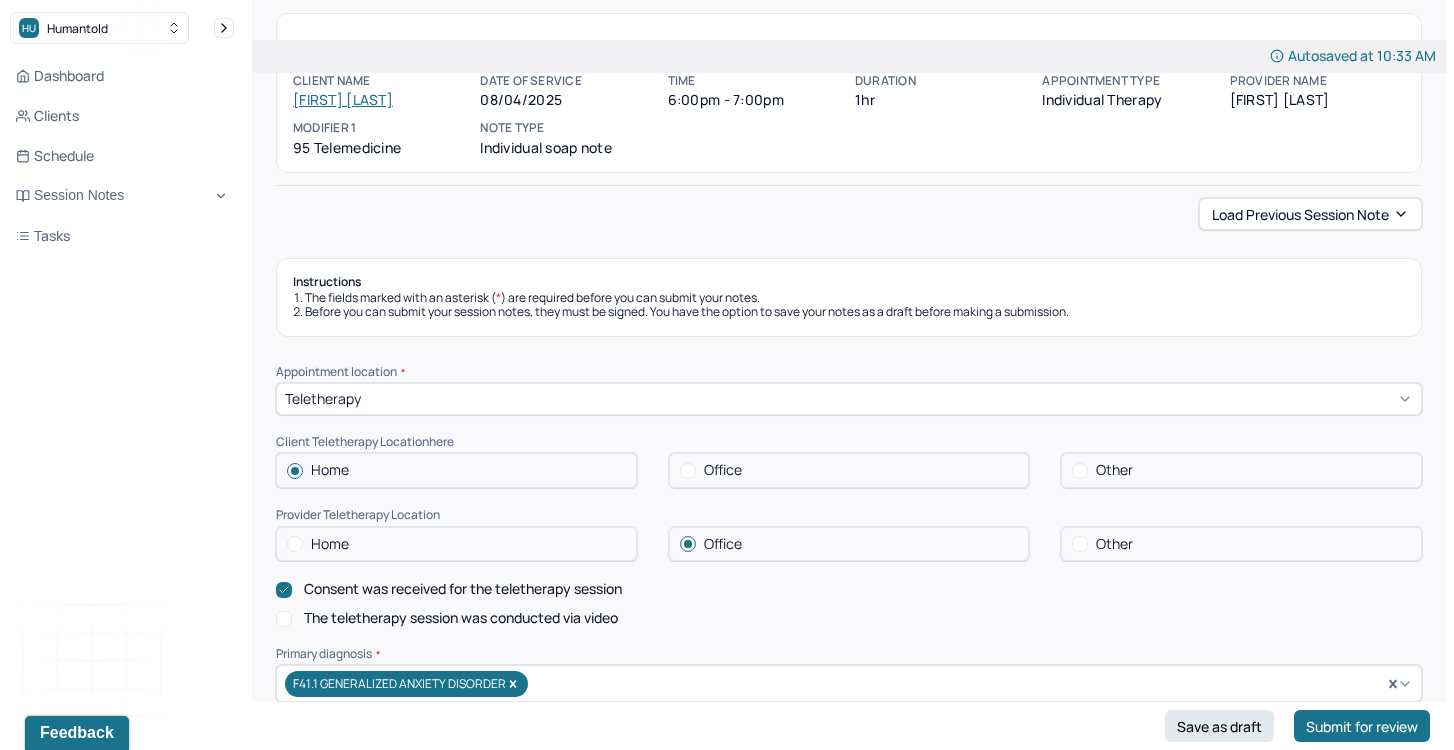 click on "The teletherapy session was conducted via video" at bounding box center [461, 618] 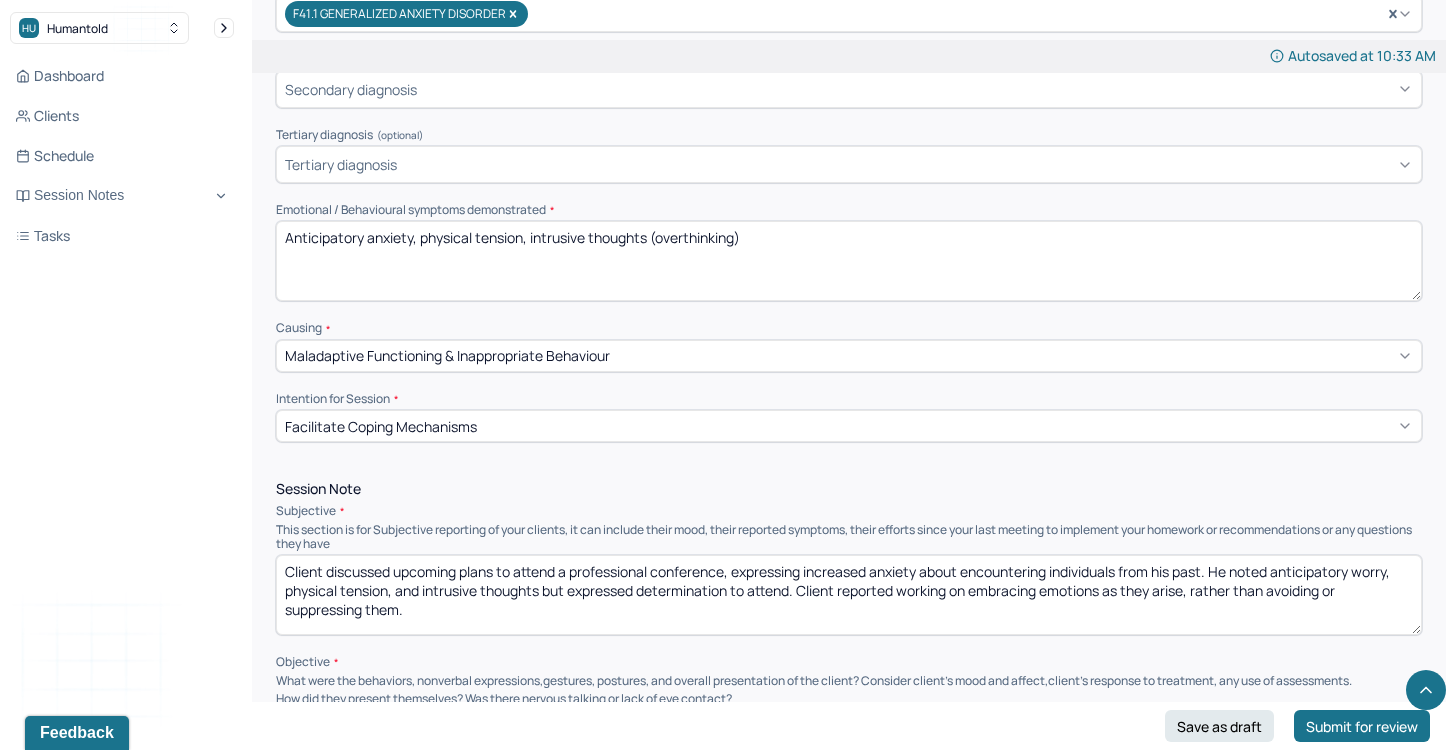 scroll, scrollTop: 746, scrollLeft: 0, axis: vertical 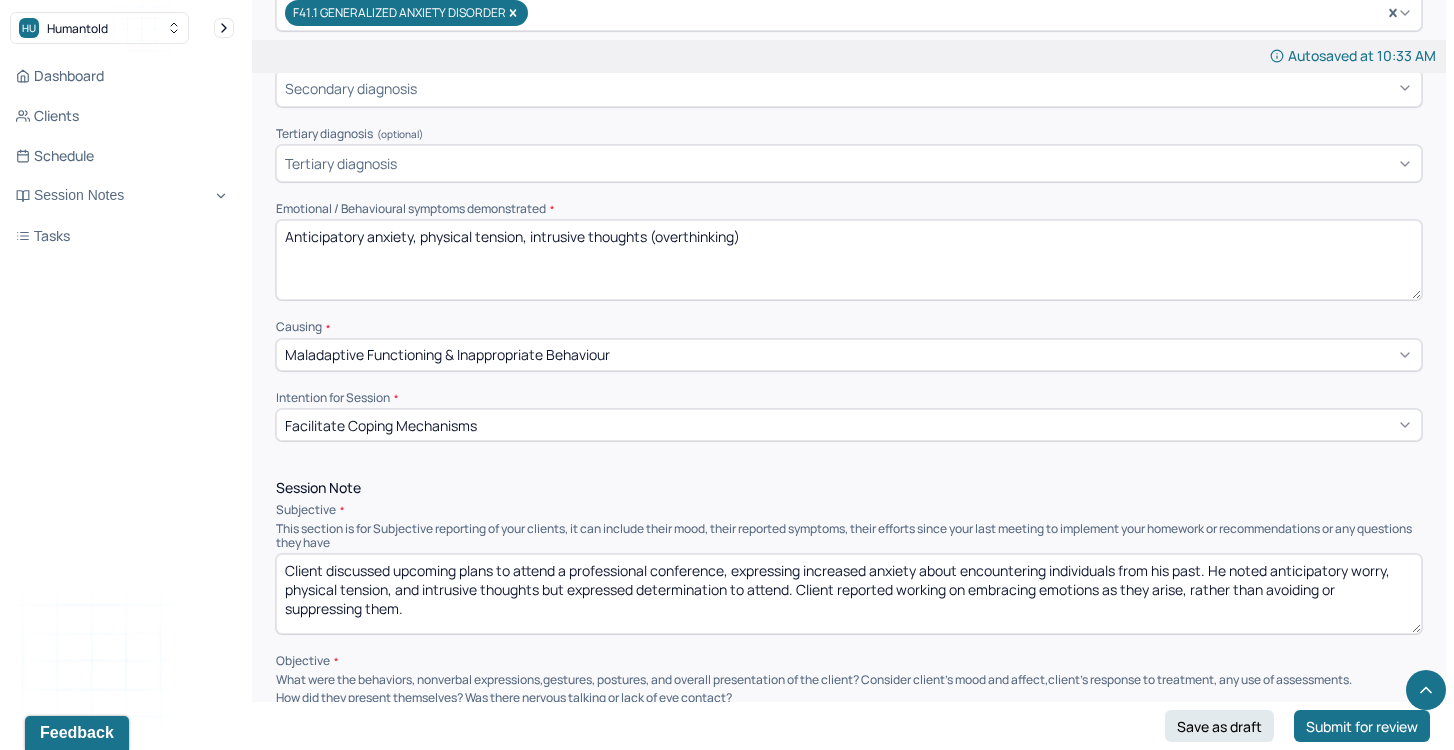 click on "Client discussed upcoming plans to attend a professional conference, expressing increased anxiety about encountering individuals from his past. He noted anticipatory worry, physical tension, and intrusive thoughts but expressed determination to attend. Client reported working on embracing emotions as they arise, rather than avoiding or suppressing them." at bounding box center (849, 594) 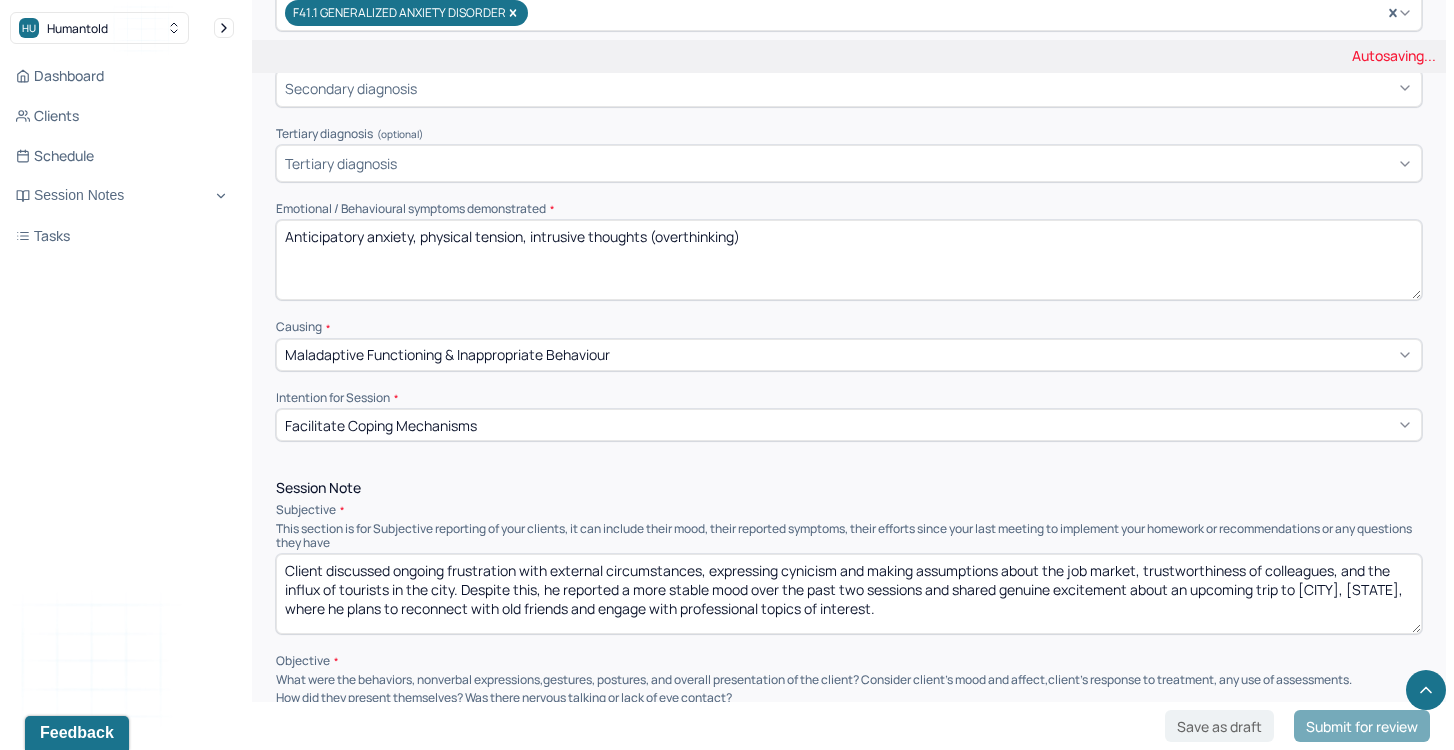 drag, startPoint x: 429, startPoint y: 561, endPoint x: 770, endPoint y: 621, distance: 346.23834 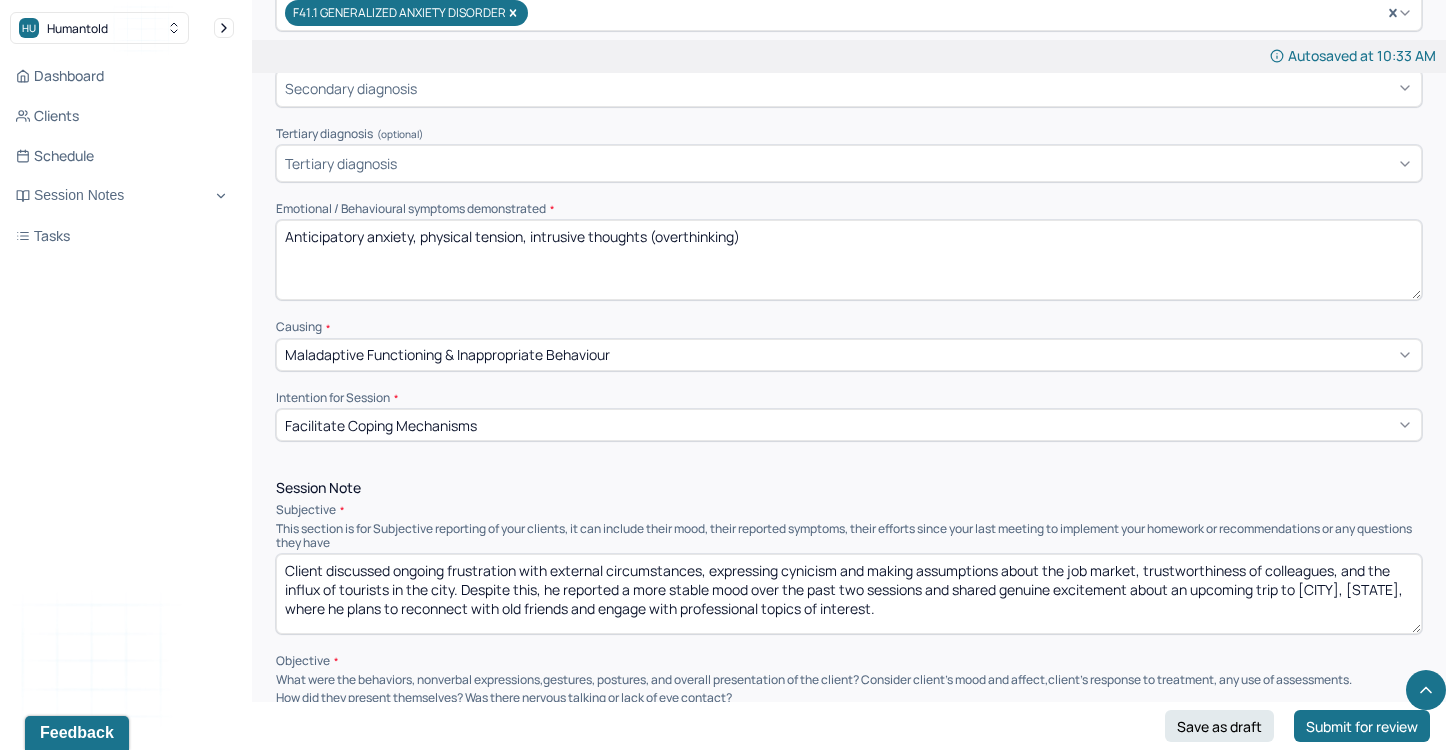 click on "Client discussed ongoing frustration with external circumstances, expressing cynicism and making assumptions about the job market, trustworthiness of colleagues, and the influx of tourists in the city. Despite this, he reported a more stable mood over the past two sessions and shared genuine excitement about an upcoming trip to [CITY], [STATE], where he plans to reconnect with old friends and engage with professional topics of interest." at bounding box center [849, 594] 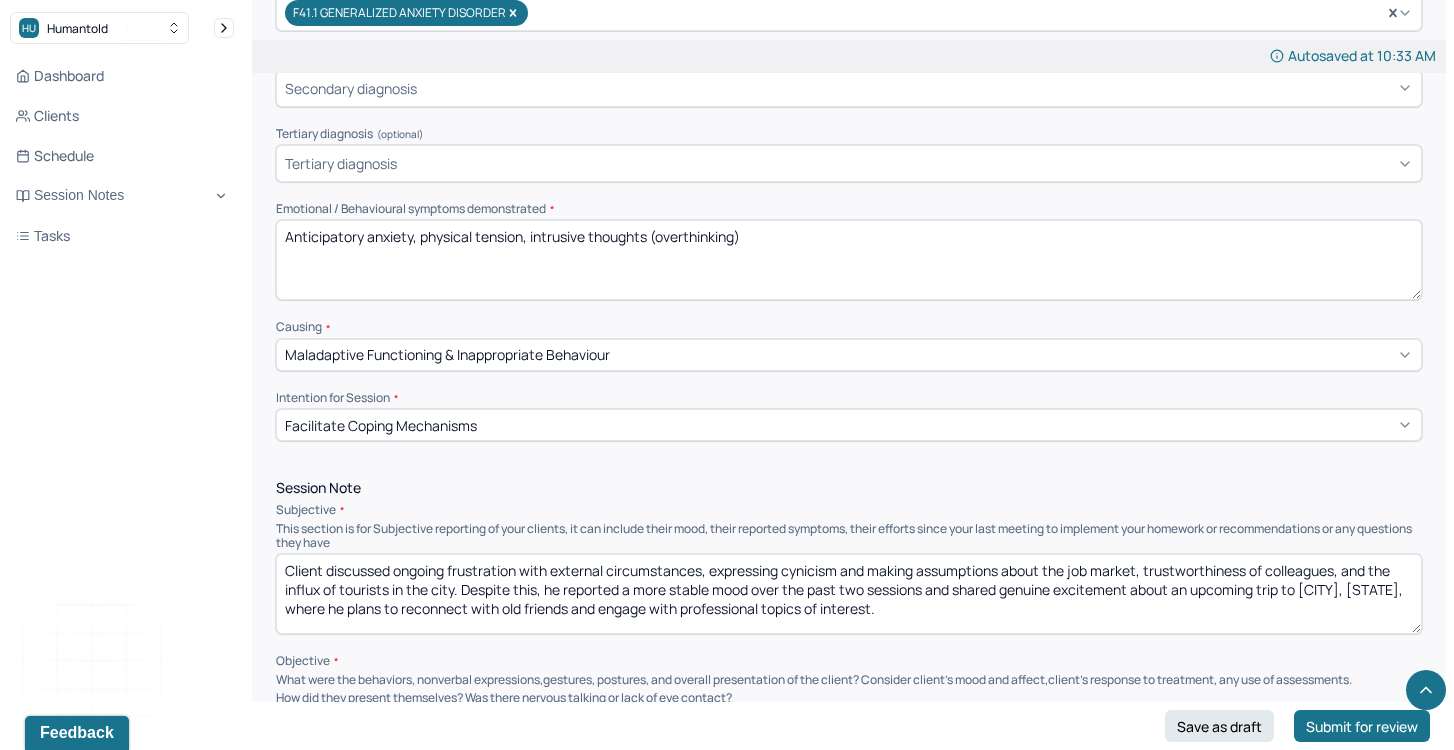 click on "Client discussed ongoing frustration with external circumstances, expressing cynicism and making assumptions about the job market, trustworthiness of colleagues, and the influx of tourists in the city. Despite this, he reported a more stable mood over the past two sessions and shared genuine excitement about an upcoming trip to [CITY], [STATE], where he plans to reconnect with old friends and engage with professional topics of interest." at bounding box center [849, 594] 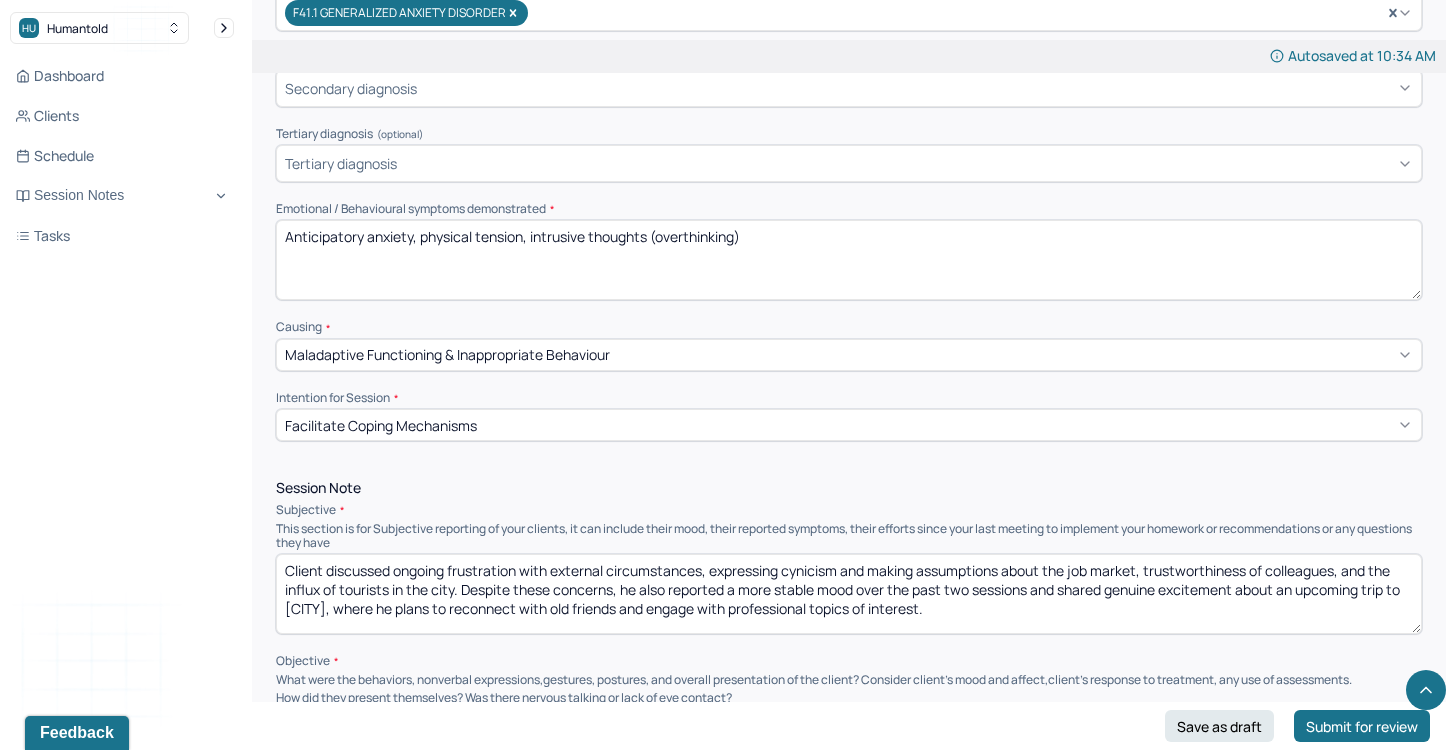 drag, startPoint x: 747, startPoint y: 583, endPoint x: 924, endPoint y: 596, distance: 177.47676 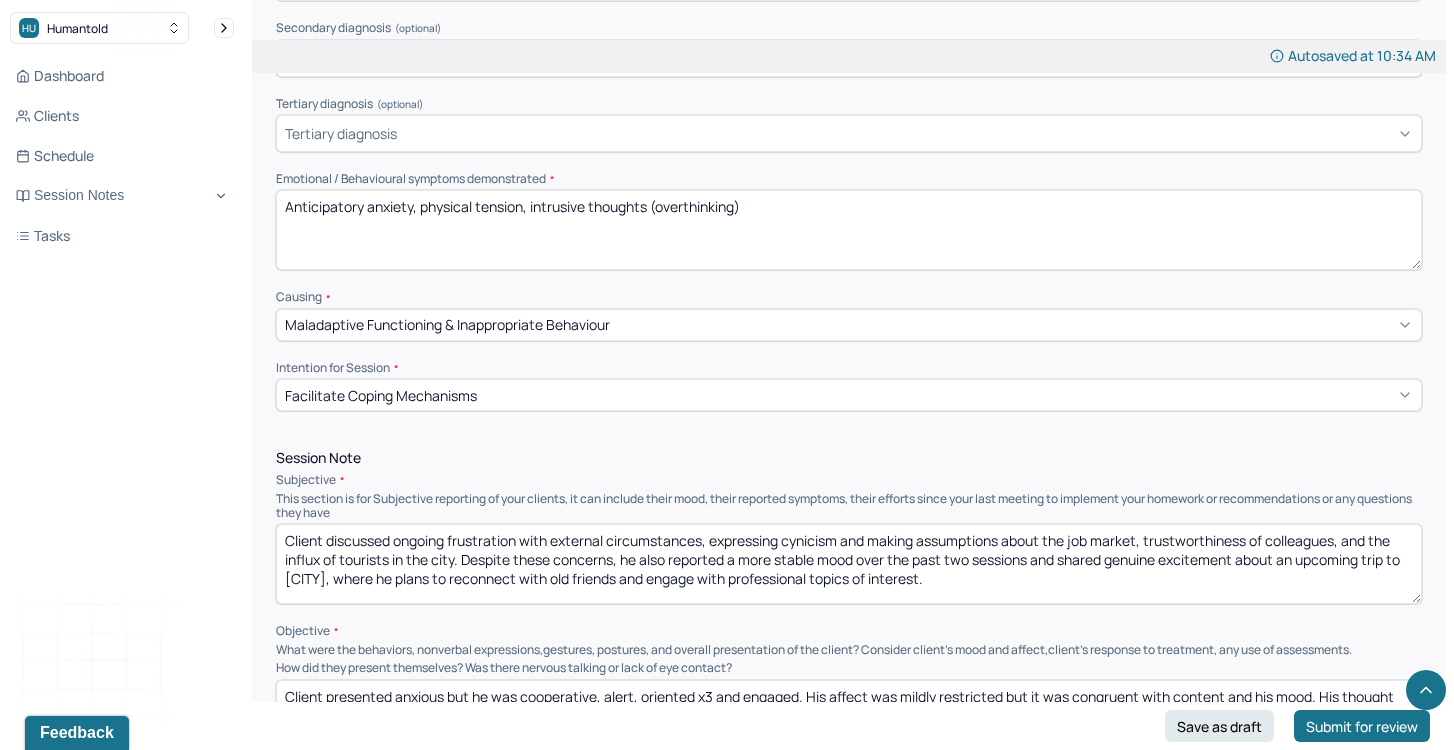scroll, scrollTop: 777, scrollLeft: 0, axis: vertical 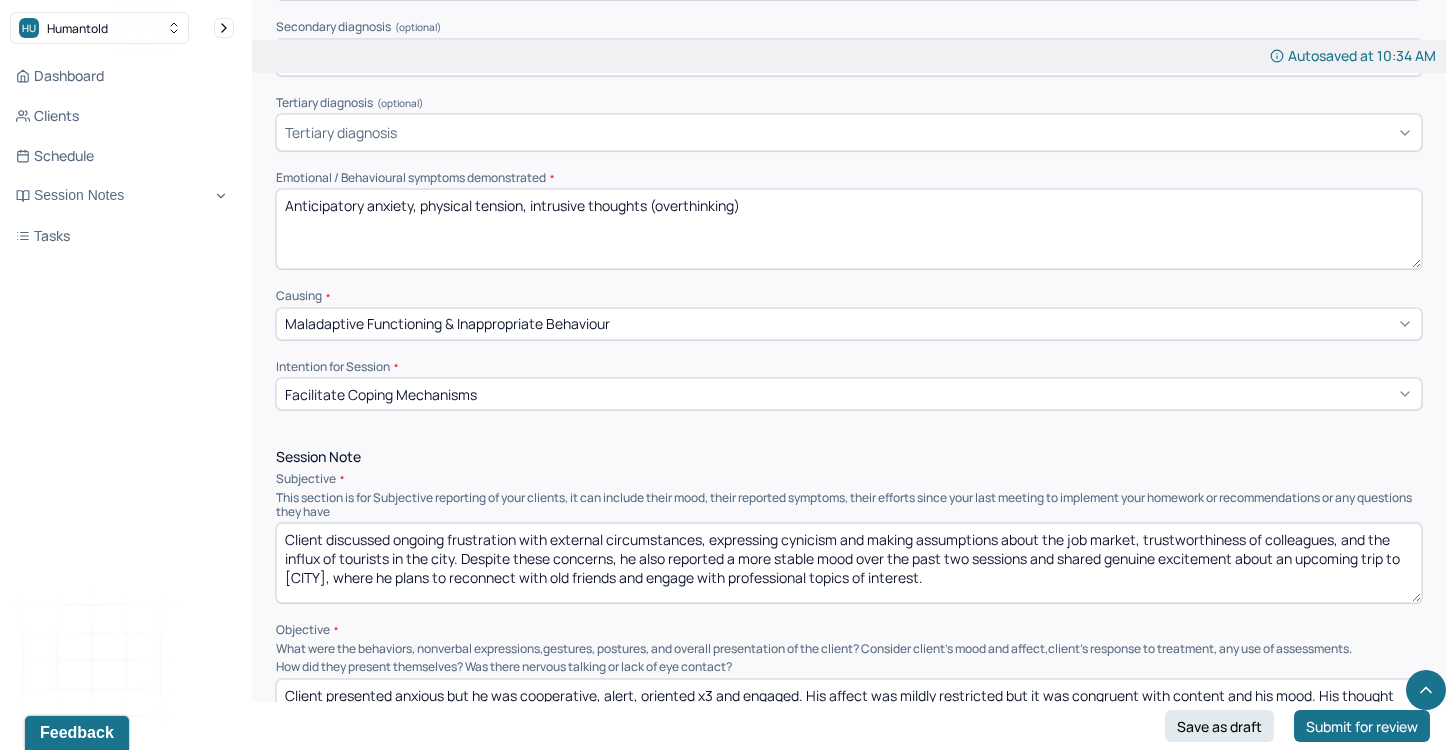 drag, startPoint x: 402, startPoint y: 576, endPoint x: 501, endPoint y: 581, distance: 99.12618 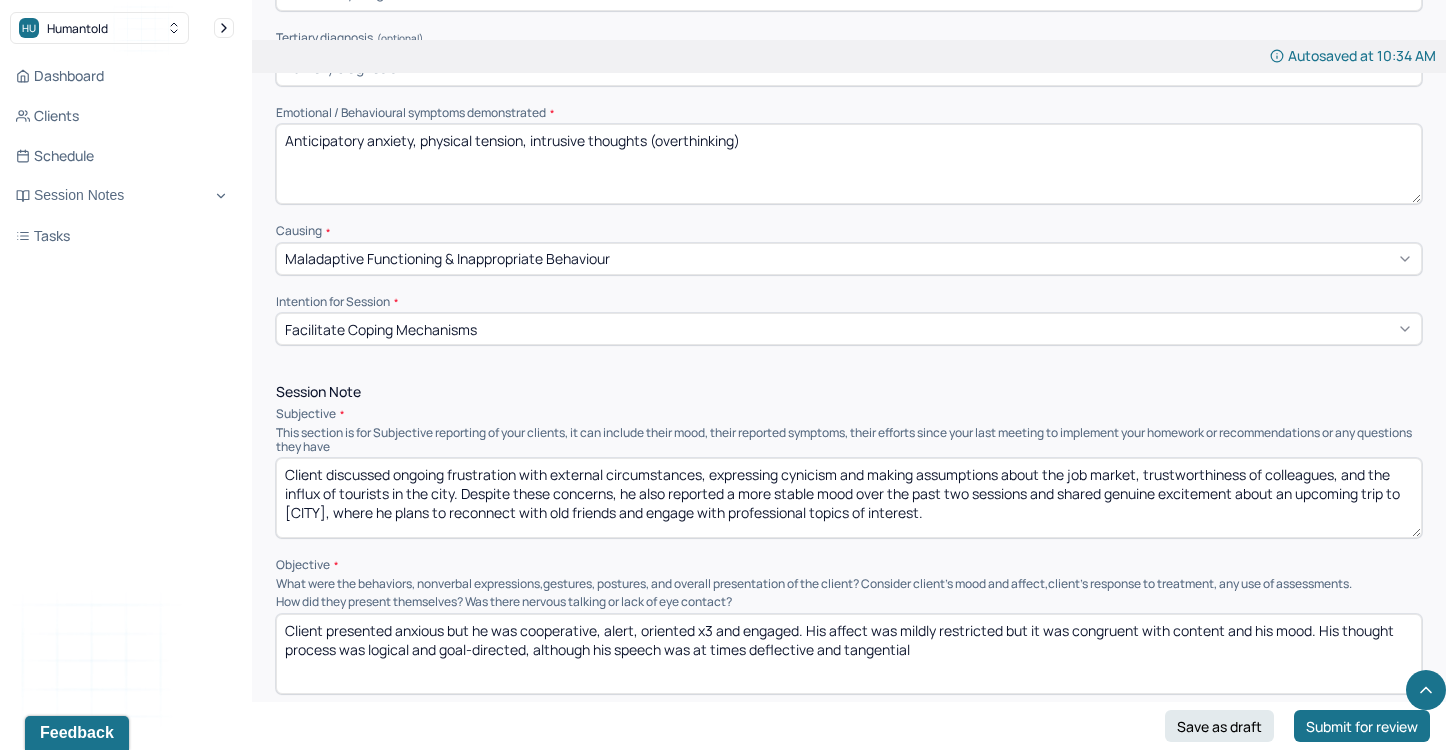 scroll, scrollTop: 883, scrollLeft: 0, axis: vertical 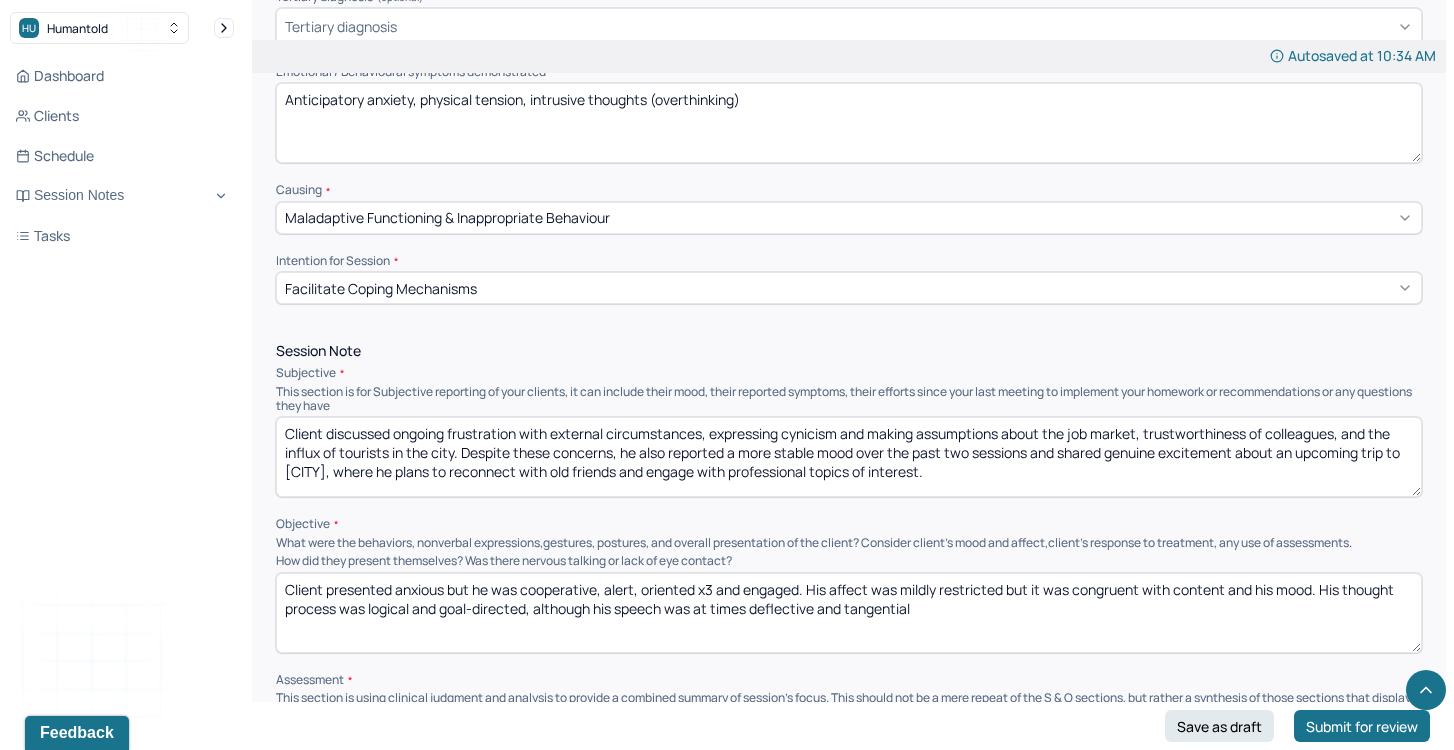 type on "Client discussed ongoing frustration with external circumstances, expressing cynicism and making assumptions about the job market, trustworthiness of colleagues, and the influx of tourists in the city. Despite these concerns, he also reported a more stable mood over the past two sessions and shared genuine excitement about an upcoming trip to [CITY], where he plans to reconnect with old friends and engage with professional topics of interest." 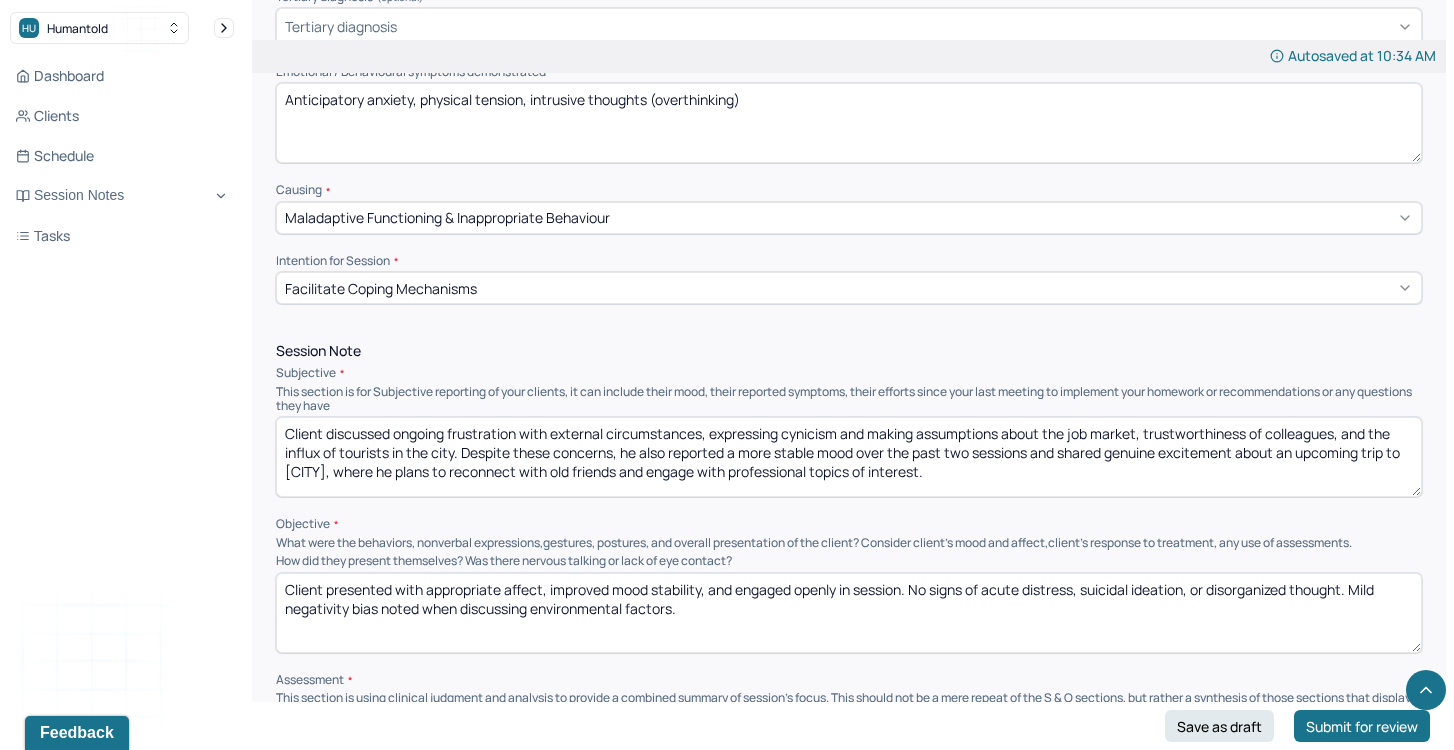 drag, startPoint x: 367, startPoint y: 575, endPoint x: 731, endPoint y: 601, distance: 364.9274 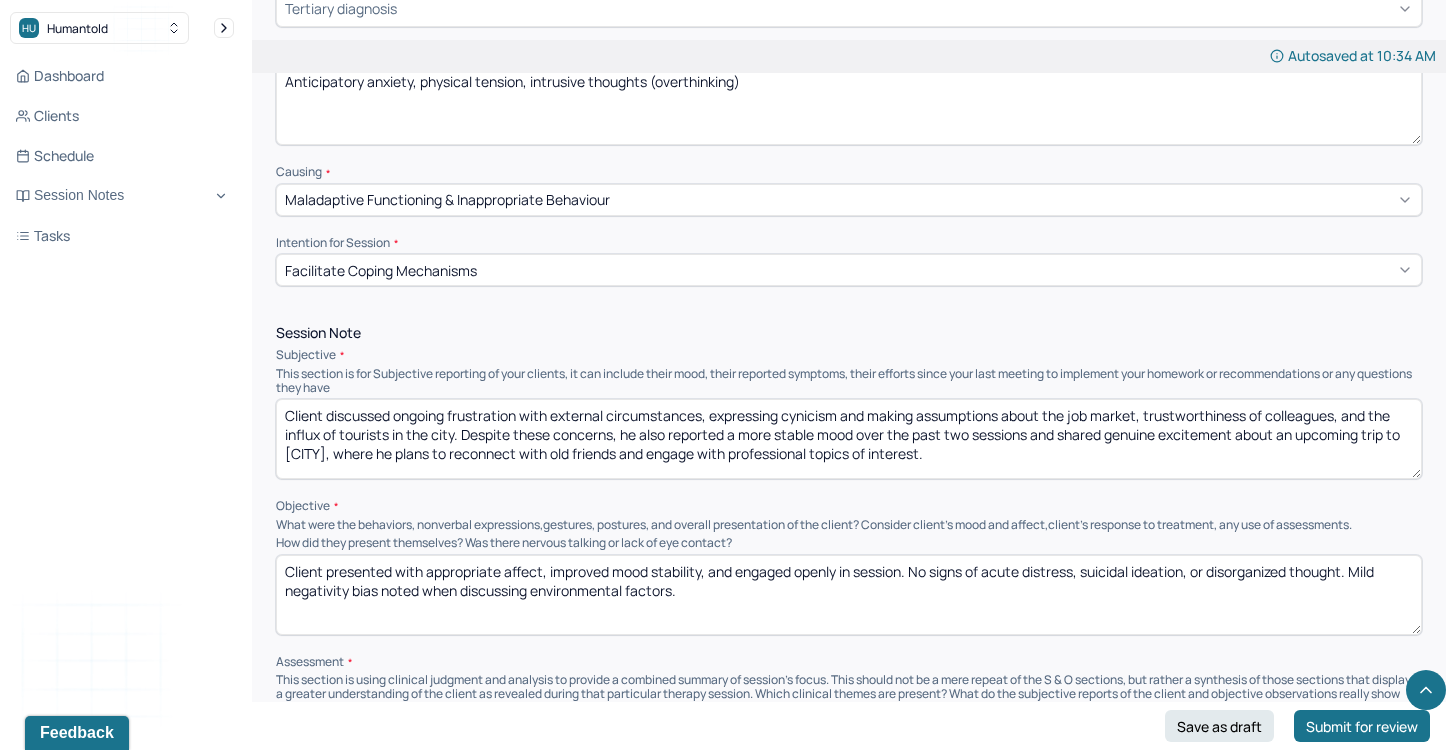 scroll, scrollTop: 902, scrollLeft: 0, axis: vertical 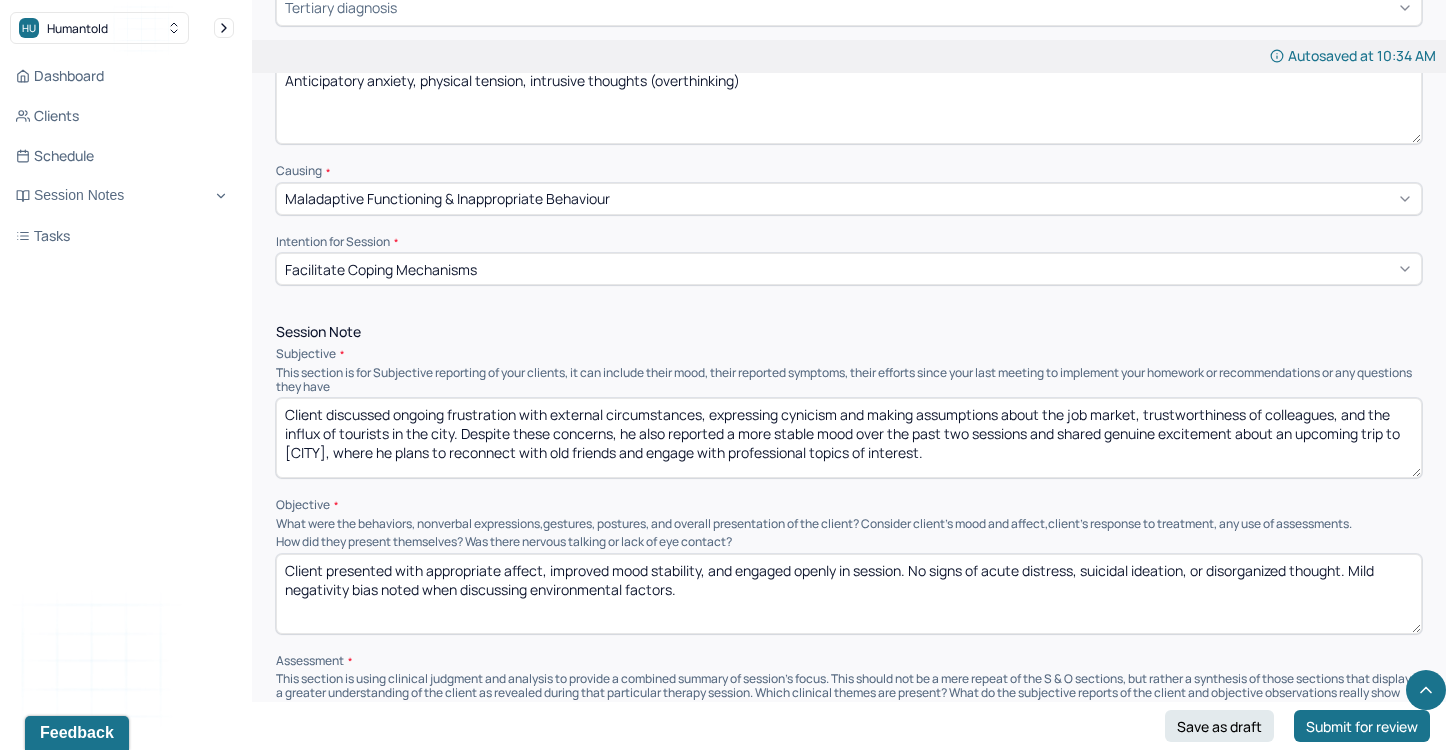drag, startPoint x: 911, startPoint y: 567, endPoint x: 1378, endPoint y: 583, distance: 467.27402 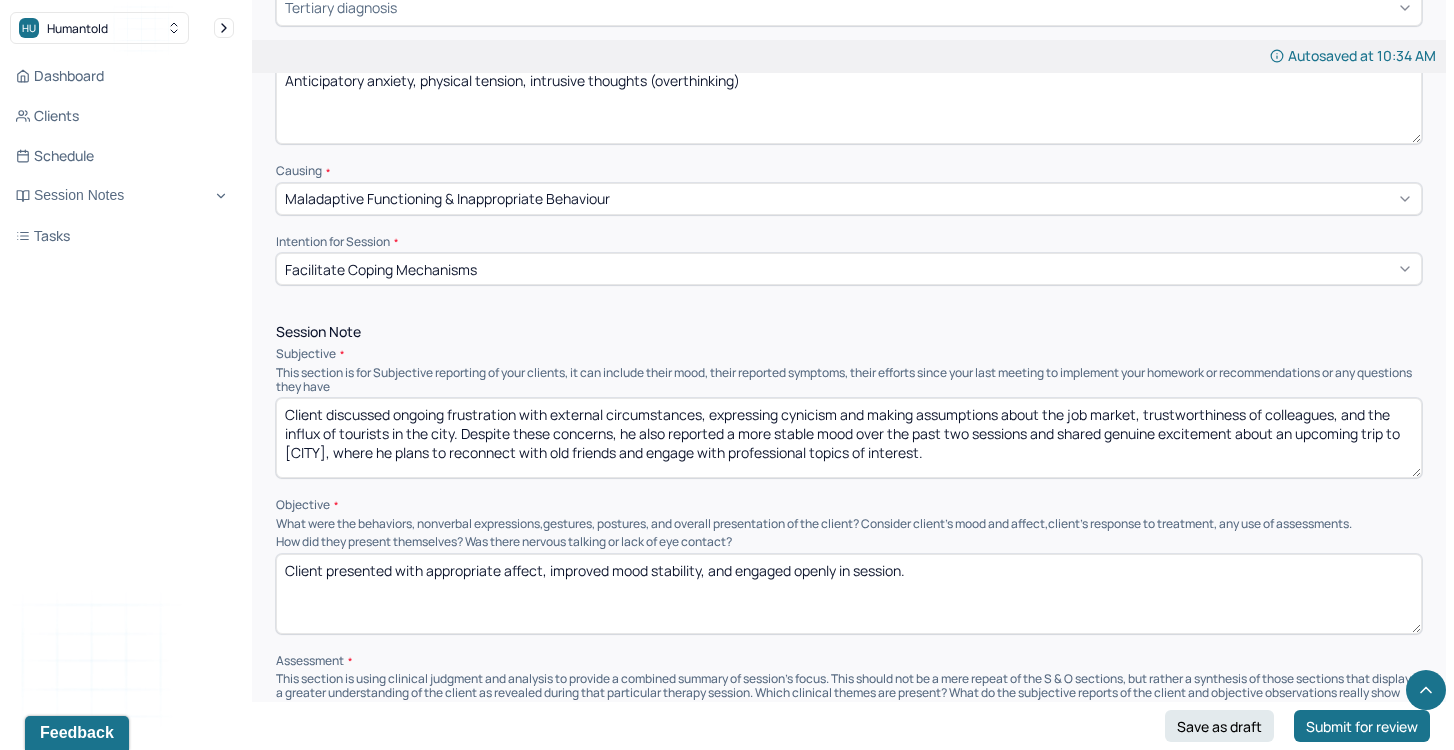 drag, startPoint x: 579, startPoint y: 569, endPoint x: 851, endPoint y: 568, distance: 272.00183 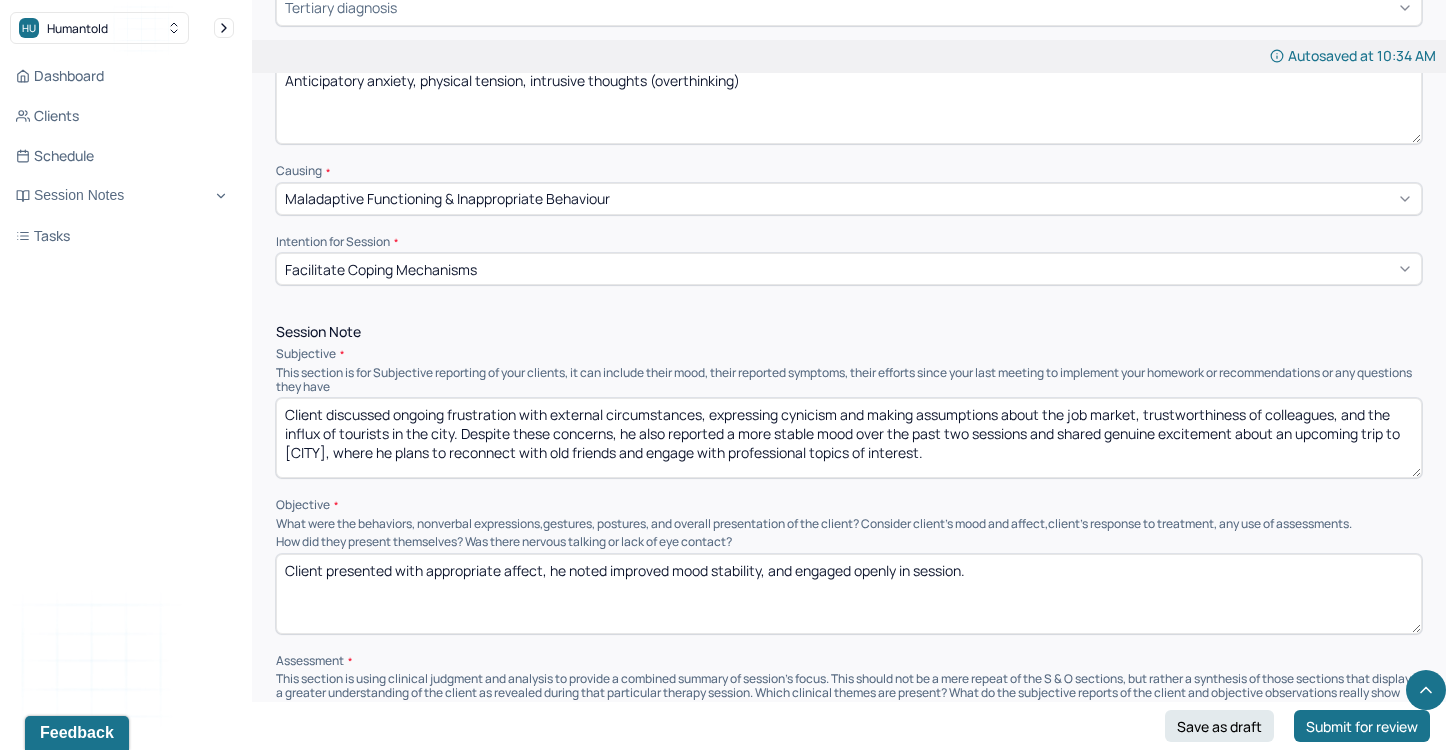 drag, startPoint x: 770, startPoint y: 561, endPoint x: 772, endPoint y: 590, distance: 29.068884 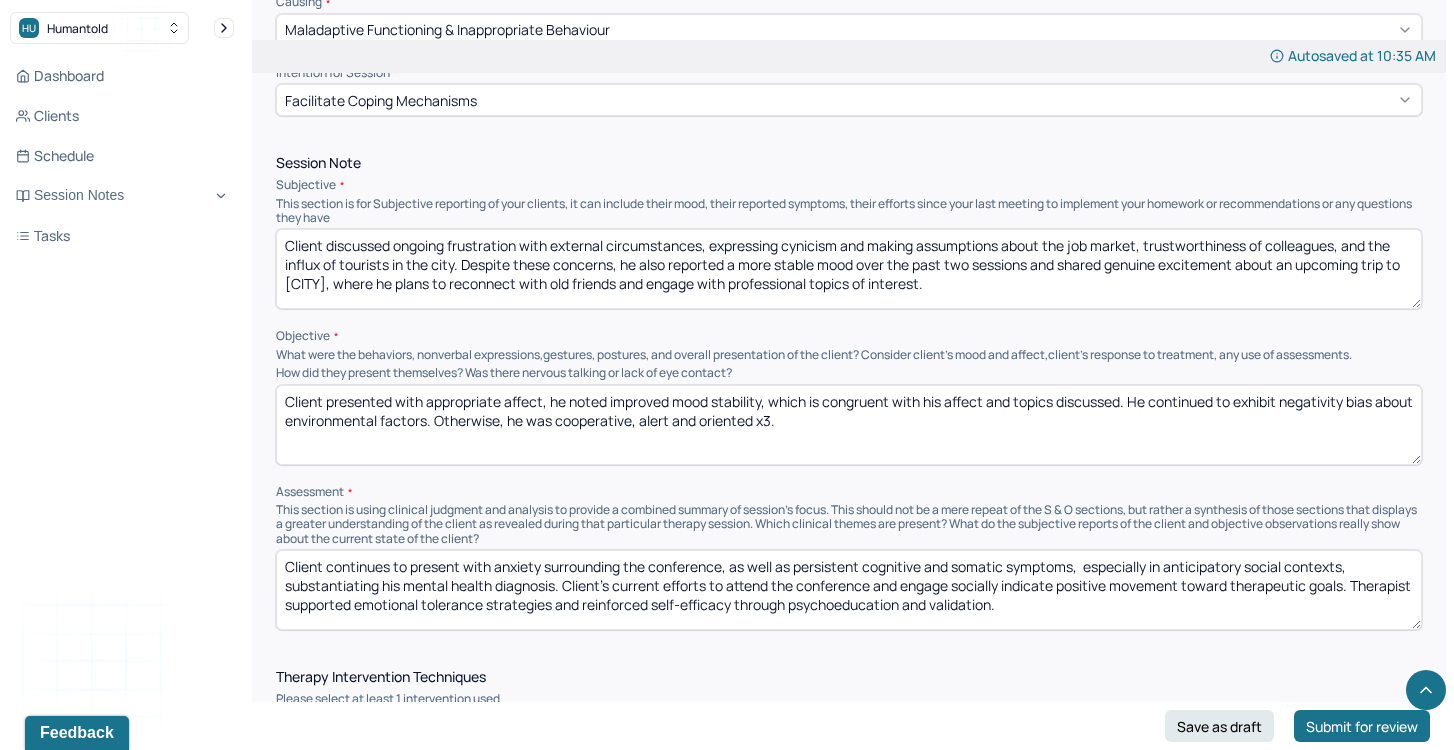 scroll, scrollTop: 1095, scrollLeft: 0, axis: vertical 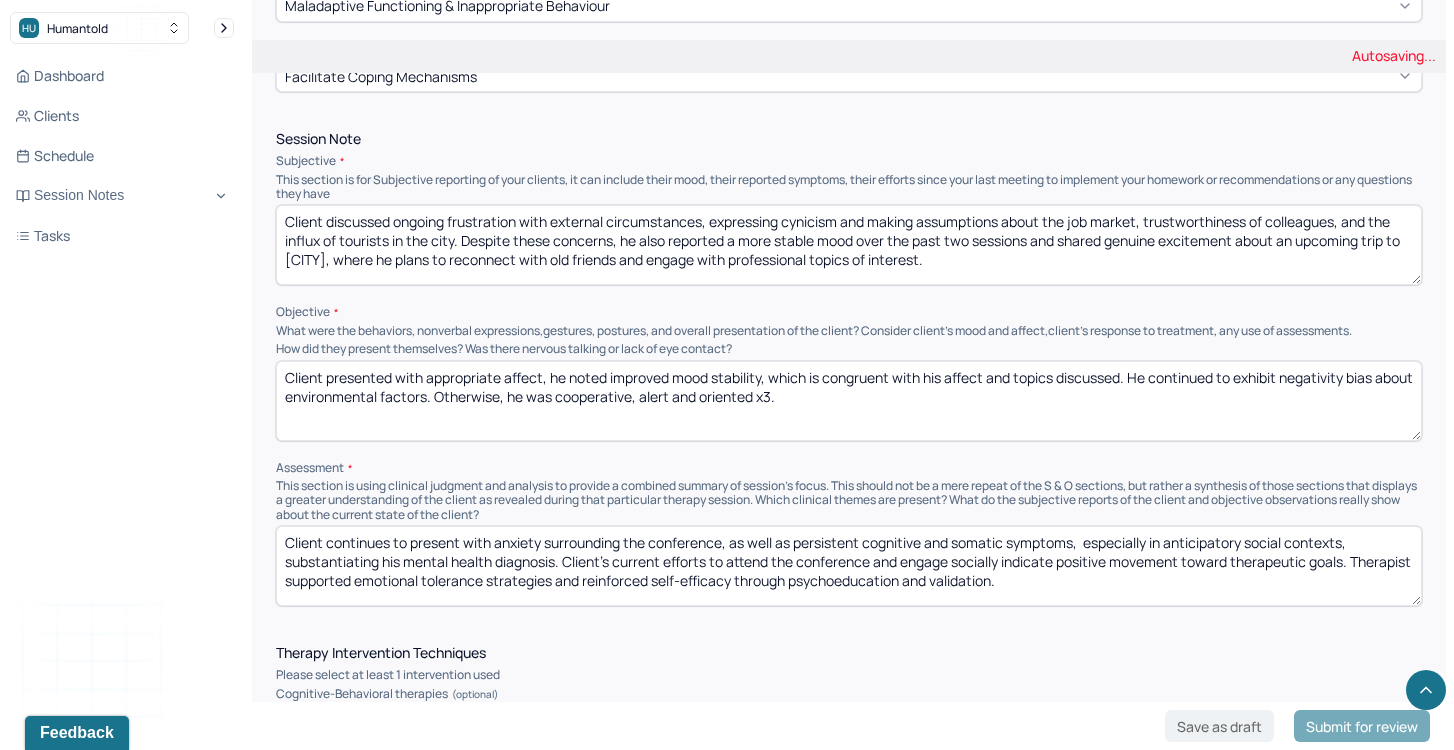 type on "Client presented with appropriate affect, he noted improved mood stability, which is congruent with his affect and topics discussed. He continued to exhibit negativity bias about environmental factors. Otherwise, he was cooperative, alert and oriented x3." 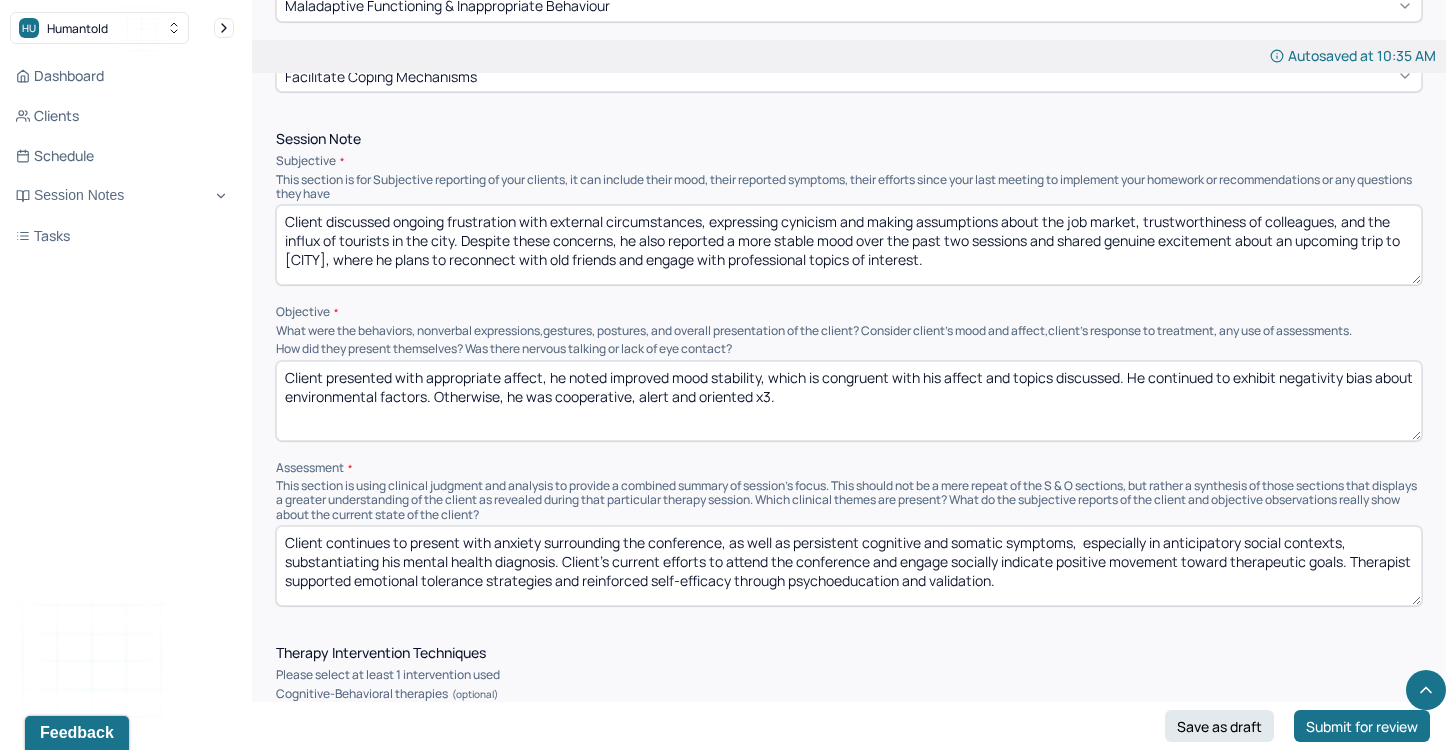 click on "Client continues to present with anxiety surrounding the conference, as well as persistent cognitive and somatic symptoms,  especially in anticipatory social contexts, substantiating his mental health diagnosis. Client's current efforts to attend the conference and engage socially indicate positive movement toward therapeutic goals. Therapist supported emotional tolerance strategies and reinforced self-efficacy through psychoeducation and validation." at bounding box center [849, 566] 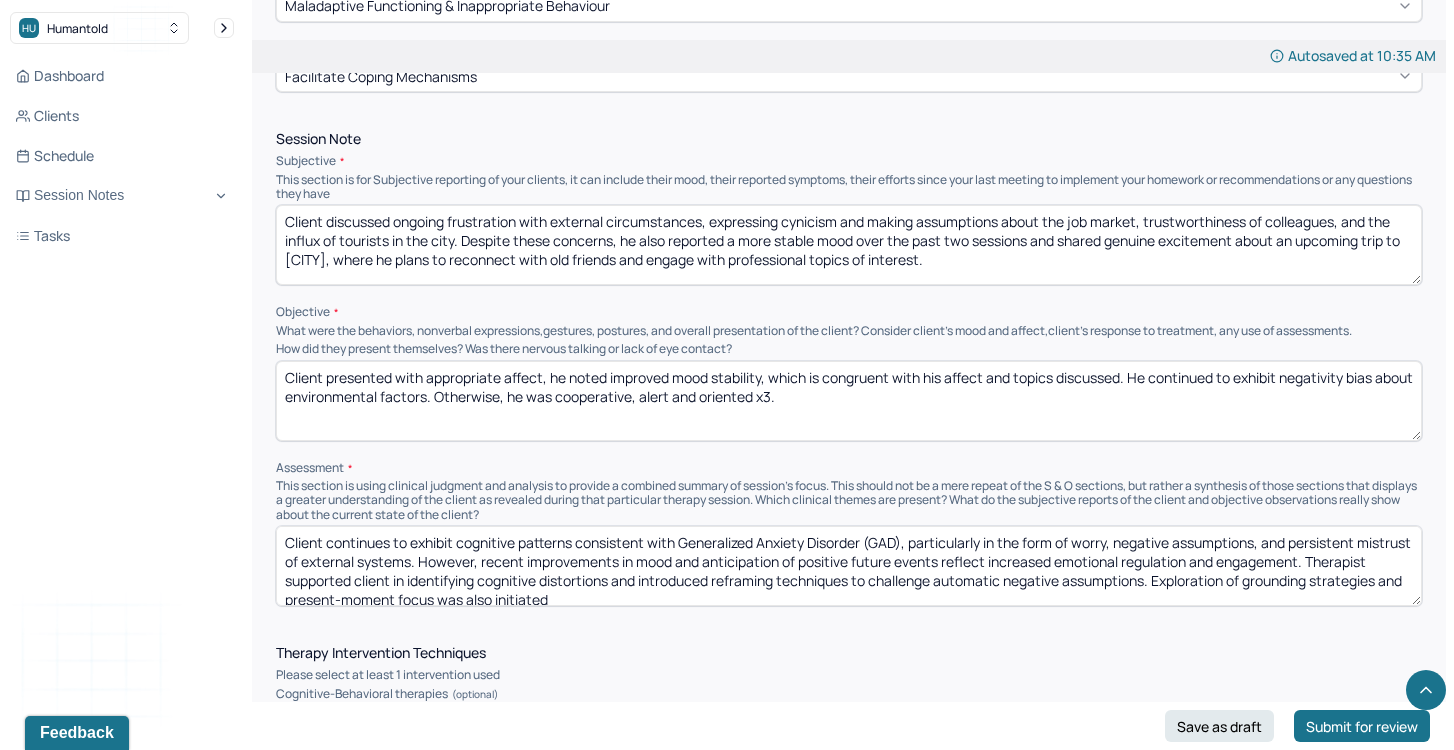 scroll, scrollTop: 3, scrollLeft: 0, axis: vertical 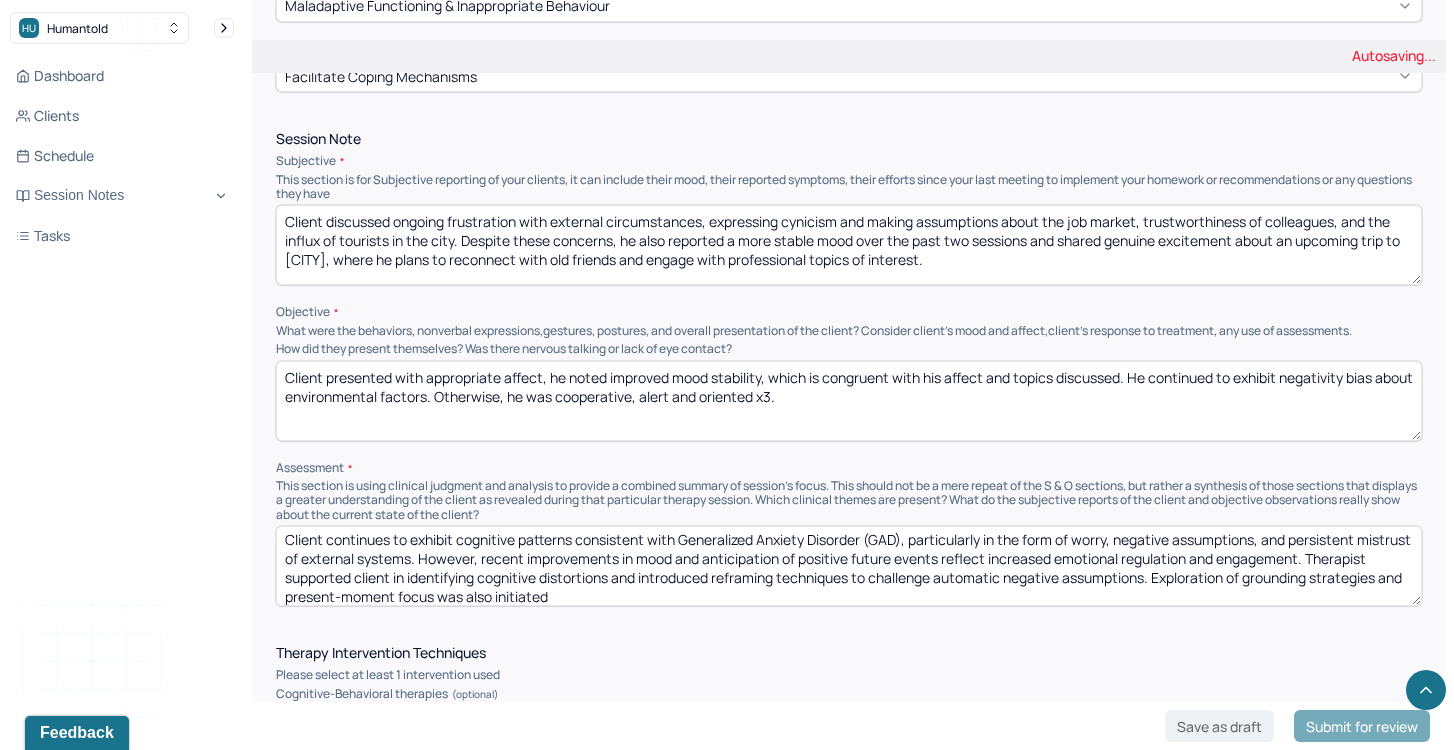 drag, startPoint x: 398, startPoint y: 537, endPoint x: 677, endPoint y: 543, distance: 279.0645 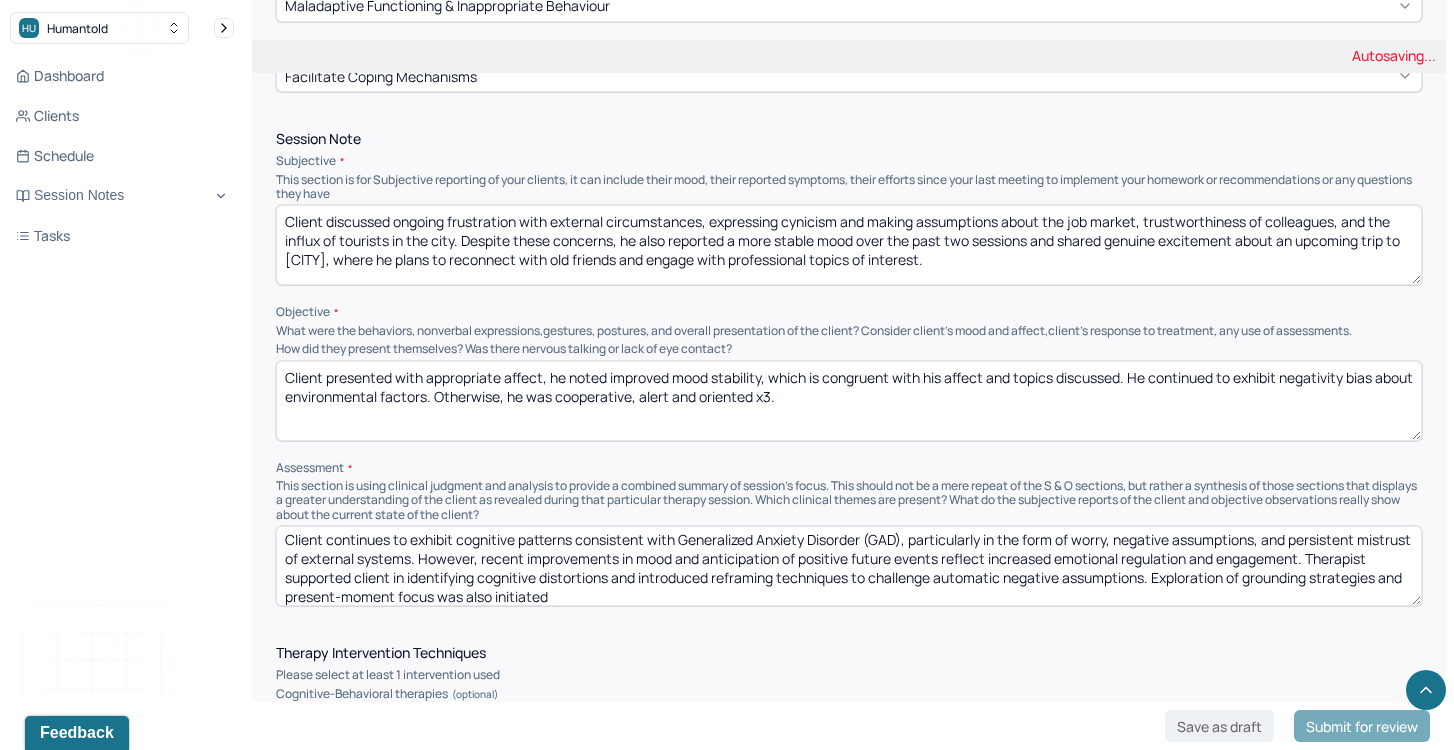 click on "Client continues to present with anxiety surrounding the conference, as well as persistent cognitive and somatic symptoms,  especially in anticipatory social contexts, substantiating his mental health diagnosis. Client's current efforts to attend the conference and engage socially indicate positive movement toward therapeutic goals. Therapist supported emotional tolerance strategies and reinforced self-efficacy through psychoeducation and validation." at bounding box center [849, 566] 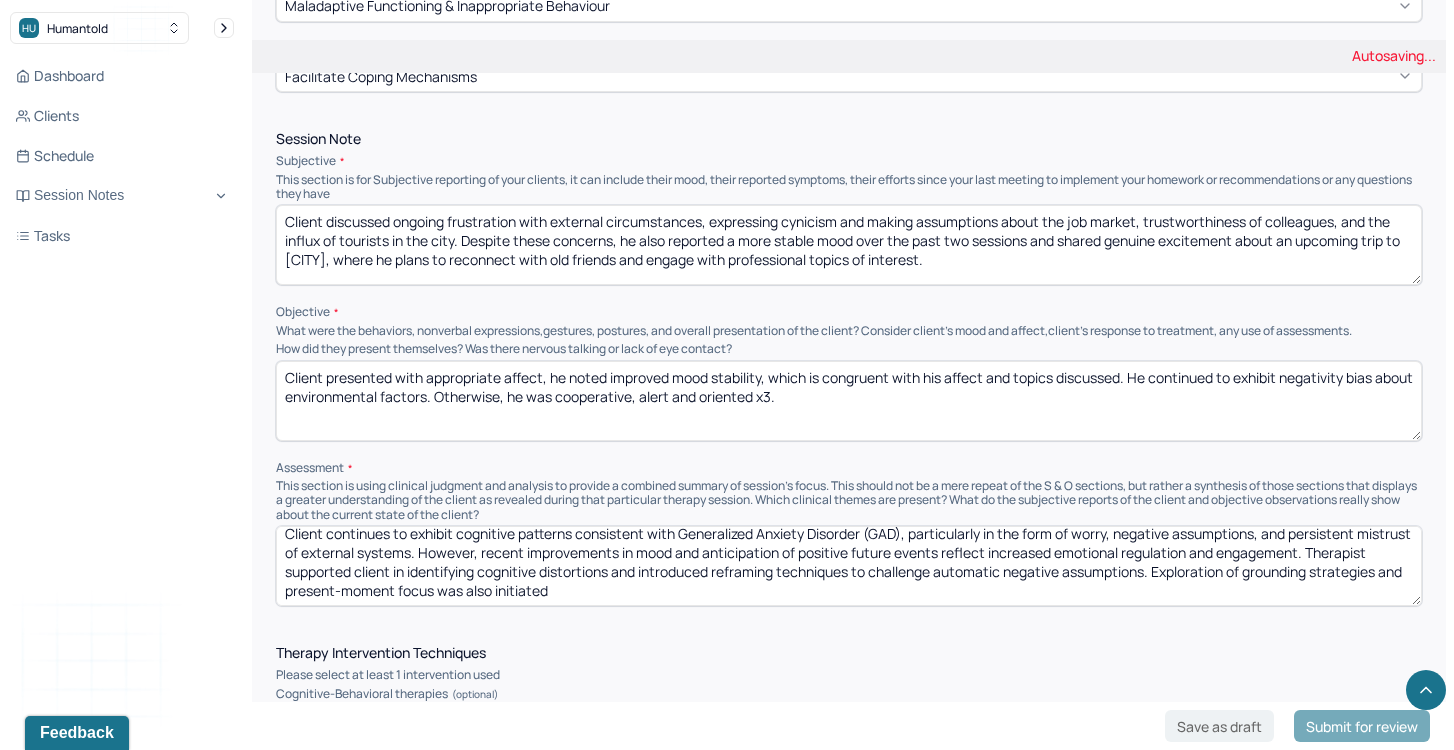 drag, startPoint x: 615, startPoint y: 543, endPoint x: 648, endPoint y: 572, distance: 43.931767 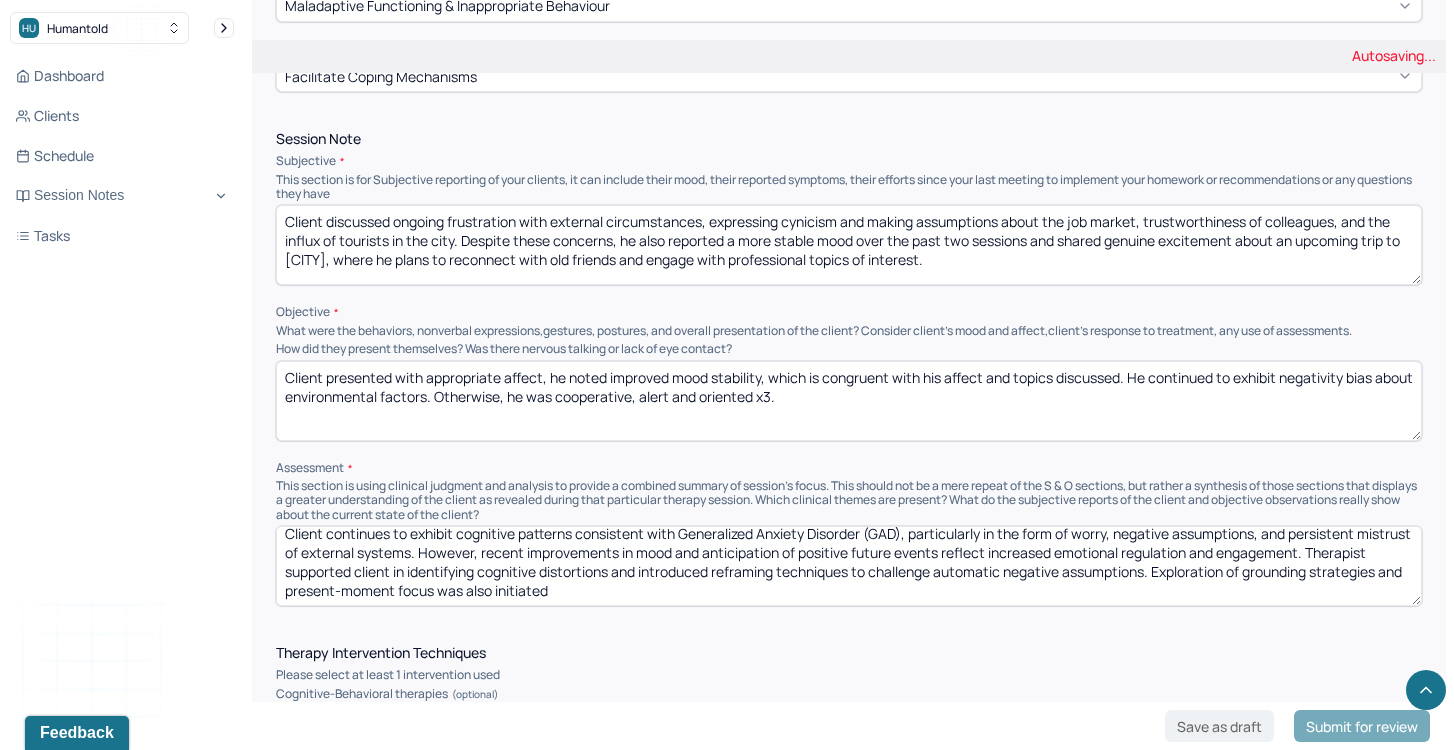 click on "Client continues to present with anxiety surrounding the conference, as well as persistent cognitive and somatic symptoms,  especially in anticipatory social contexts, substantiating his mental health diagnosis. Client's current efforts to attend the conference and engage socially indicate positive movement toward therapeutic goals. Therapist supported emotional tolerance strategies and reinforced self-efficacy through psychoeducation and validation." at bounding box center [849, 566] 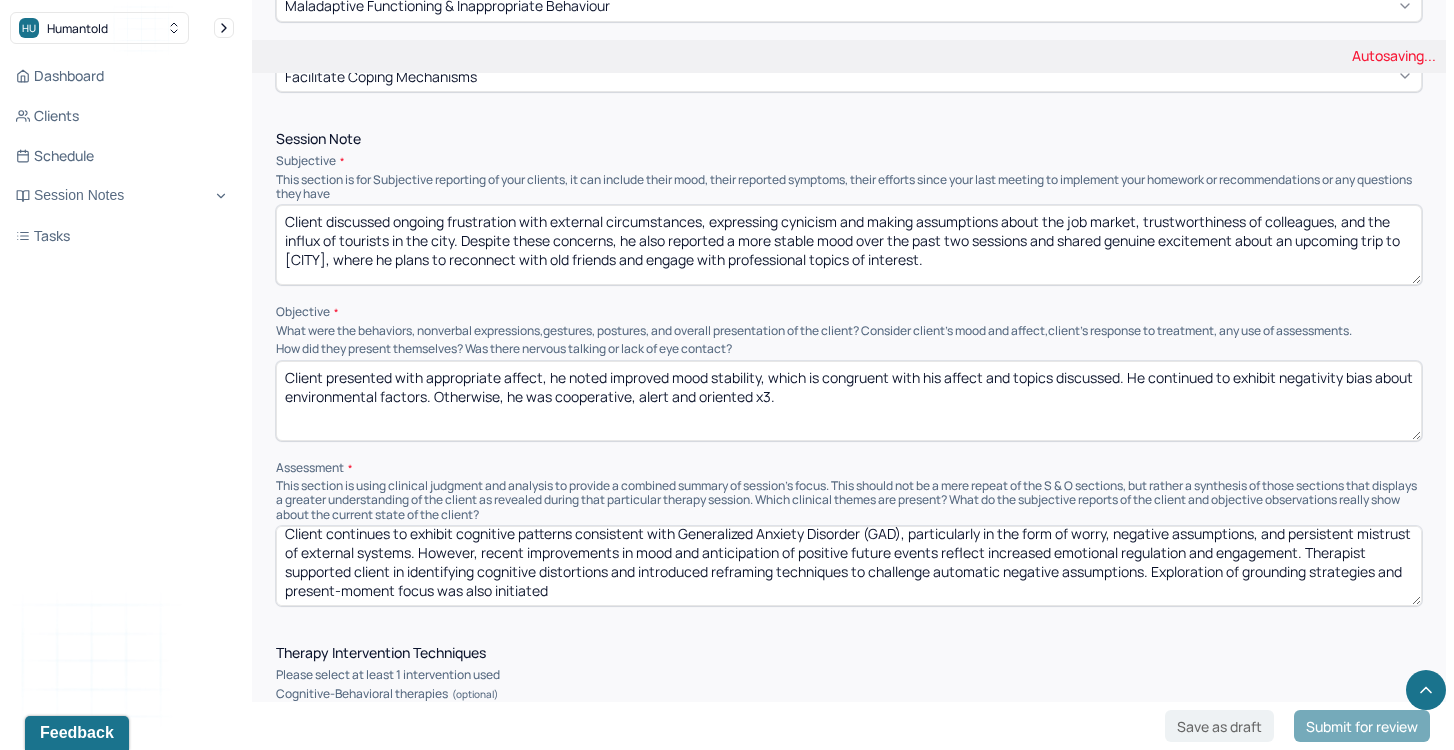 click on "Client continues to present with anxiety surrounding the conference, as well as persistent cognitive and somatic symptoms,  especially in anticipatory social contexts, substantiating his mental health diagnosis. Client's current efforts to attend the conference and engage socially indicate positive movement toward therapeutic goals. Therapist supported emotional tolerance strategies and reinforced self-efficacy through psychoeducation and validation." at bounding box center [849, 566] 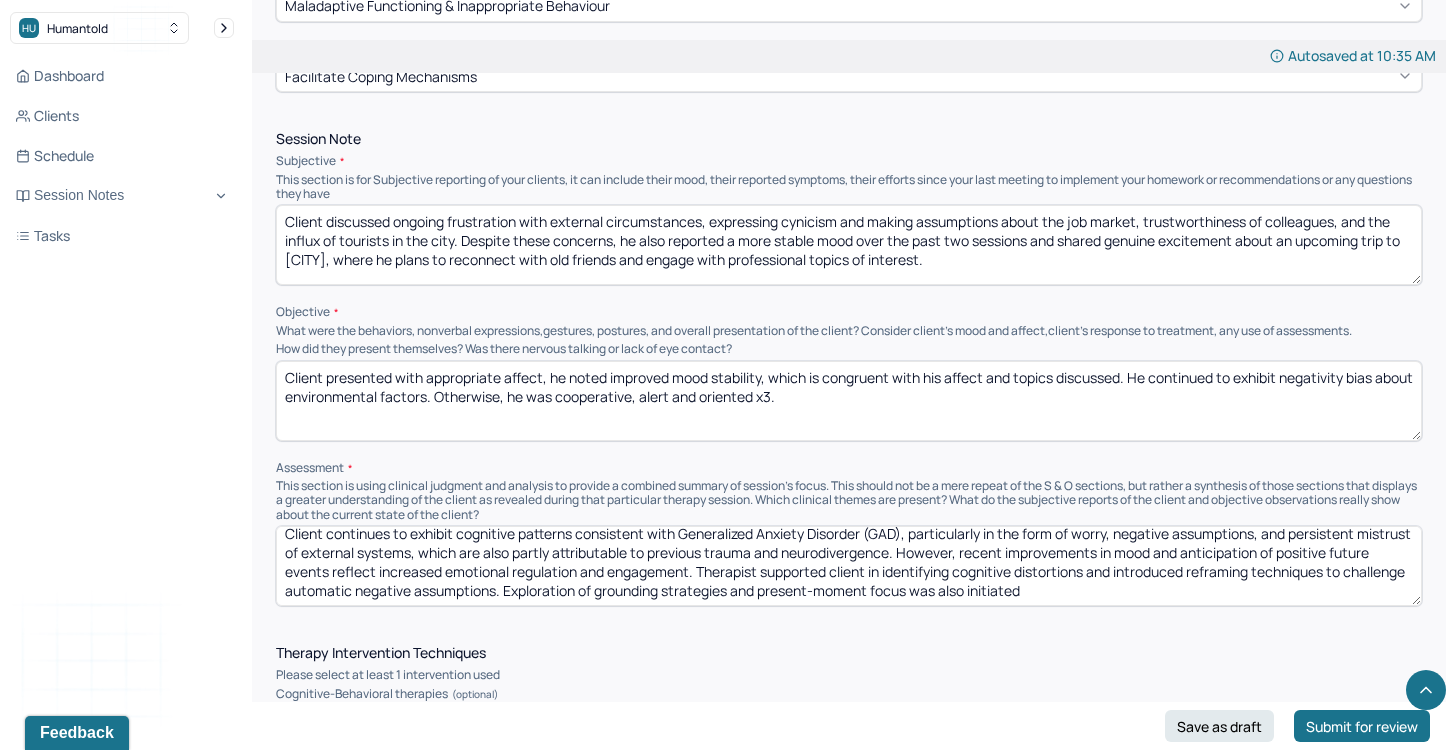 drag, startPoint x: 1163, startPoint y: 534, endPoint x: 1170, endPoint y: 580, distance: 46.52956 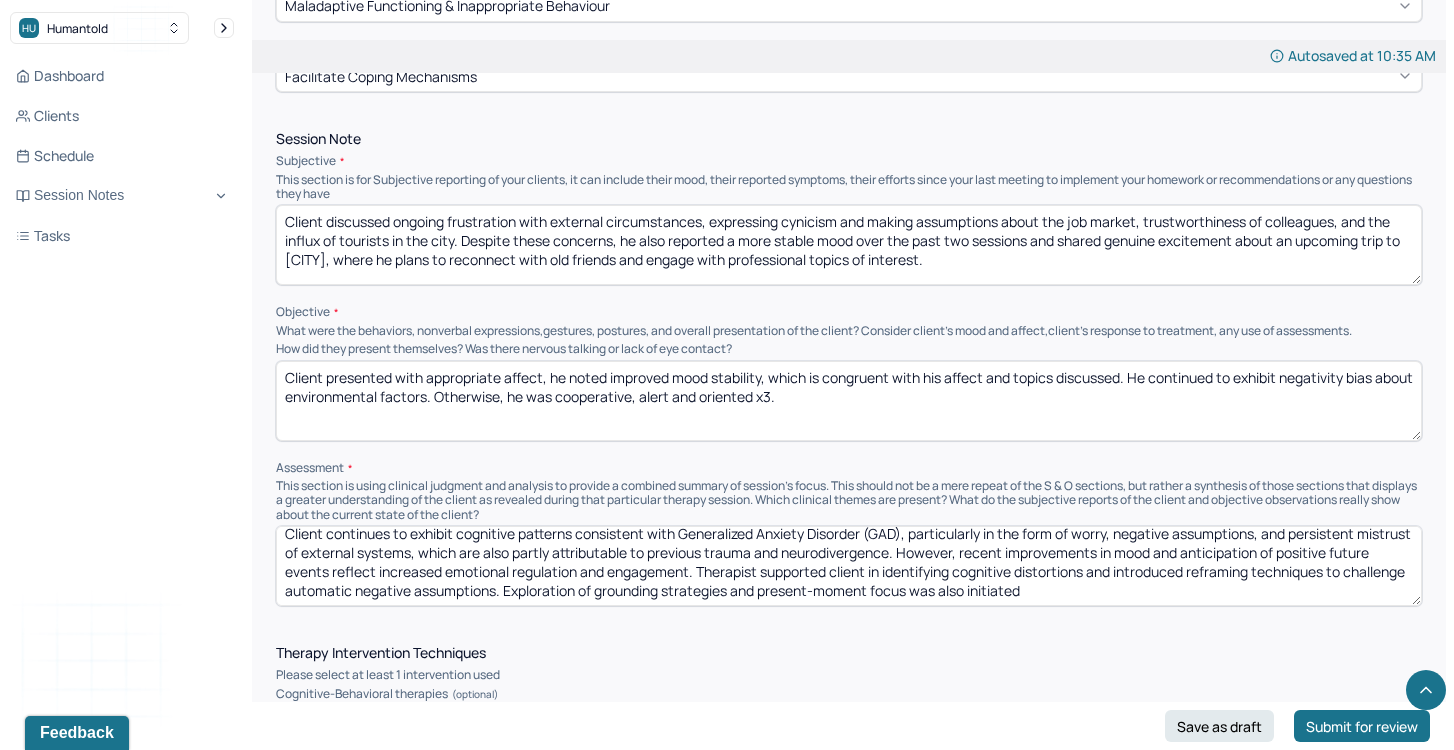 click on "Client continues to exhibit cognitive patterns consistent with Generalized Anxiety Disorder (GAD), particularly in the form of worry, negative assumptions, and persistent mistrust of external systems, which are also partly attributable to previous trauma and neurodivergence. However, recent improvements in mood and anticipation of positive future events reflect increased emotional regulation and engagement. Therapist supported client in identifying cognitive distortions and introduced reframing techniques to challenge automatic negative assumptions. Exploration of grounding strategies and present-moment focus was also initiated" at bounding box center (849, 566) 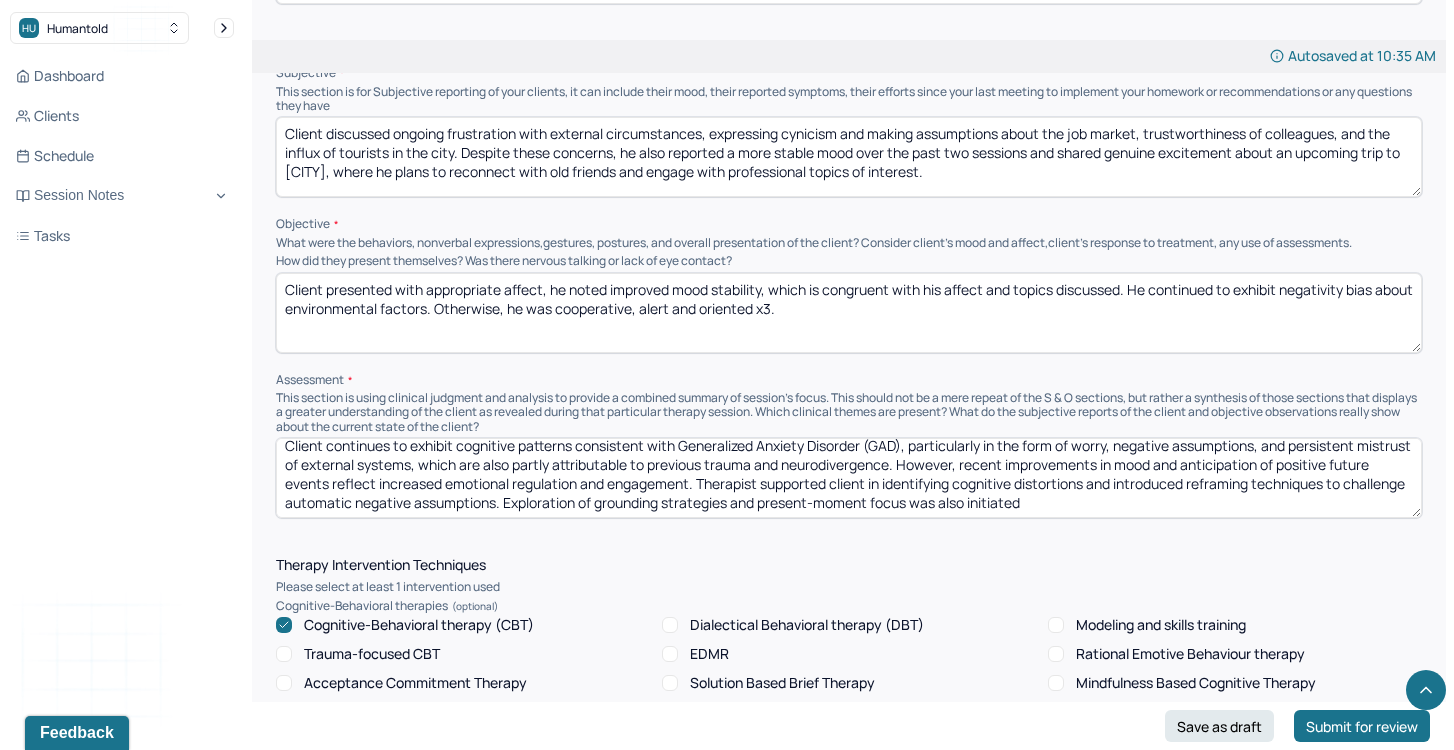 scroll, scrollTop: 1186, scrollLeft: 0, axis: vertical 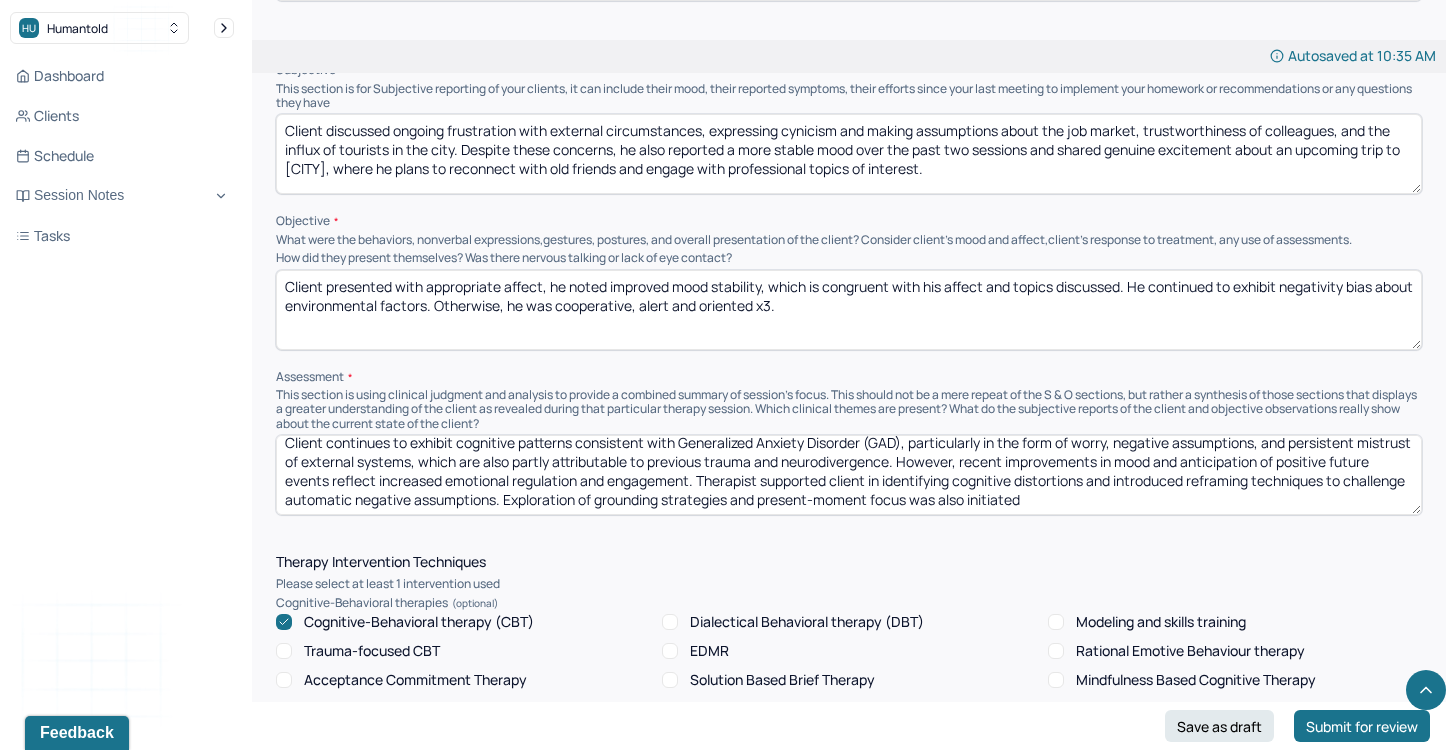 drag, startPoint x: 588, startPoint y: 495, endPoint x: 801, endPoint y: 509, distance: 213.4596 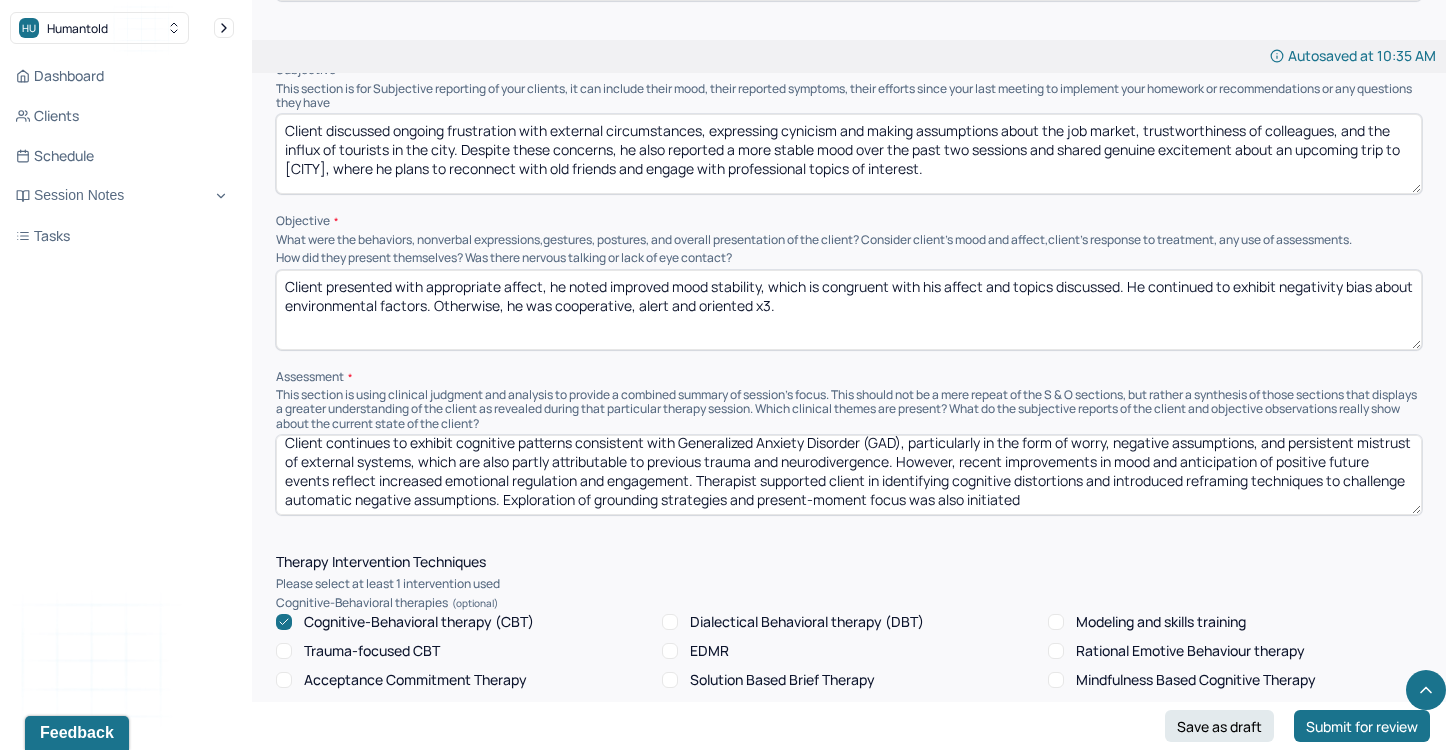 click on "Instructions The fields marked with an asterisk ( * ) are required before you can submit your notes. Before you can submit your session notes, they must be signed. You have the option to save your notes as a draft before making a submission. Appointment location * Teletherapy Client Teletherapy Location here Home Office Other Provider Teletherapy Location Home Office Other Consent was received for the teletherapy session The teletherapy session was conducted via video Primary diagnosis * F41.1 GENERALIZED ANXIETY DISORDER Secondary diagnosis (optional) Secondary diagnosis Tertiary diagnosis (optional) Tertiary diagnosis Emotional / Behavioural symptoms demonstrated * Anticipatory anxiety, physical tension, intrusive thoughts (overthinking)  Causing * Maladaptive Functioning & Inappropriate Behaviour Intention for Session * Facilitate coping mechanisms Session Note Subjective Objective How did they present themselves? Was there nervous talking or lack of eye contact? Assessment Therapy Intervention Techniques" at bounding box center (849, 732) 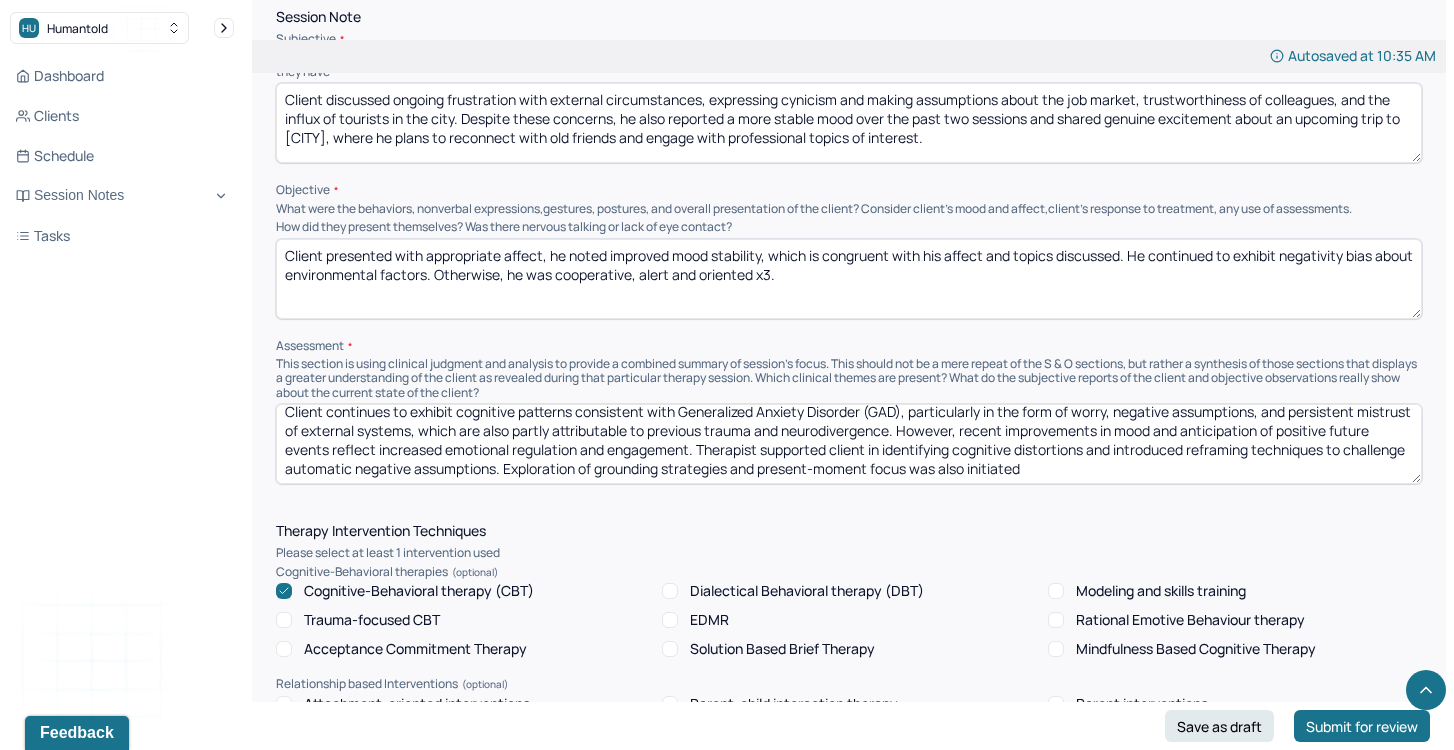 click on "Client continues to exhibit cognitive patterns consistent with Generalized Anxiety Disorder (GAD), particularly in the form of worry, negative assumptions, and persistent mistrust of external systems, which are also partly attributable to previous trauma and neurodivergence. However, recent improvements in mood and anticipation of positive future events reflect increased emotional regulation and engagement. Therapist supported client in identifying cognitive distortions and introduced reframing techniques to challenge automatic negative assumptions. Exploration of grounding strategies and present-moment focus was also initiated" at bounding box center (849, 444) 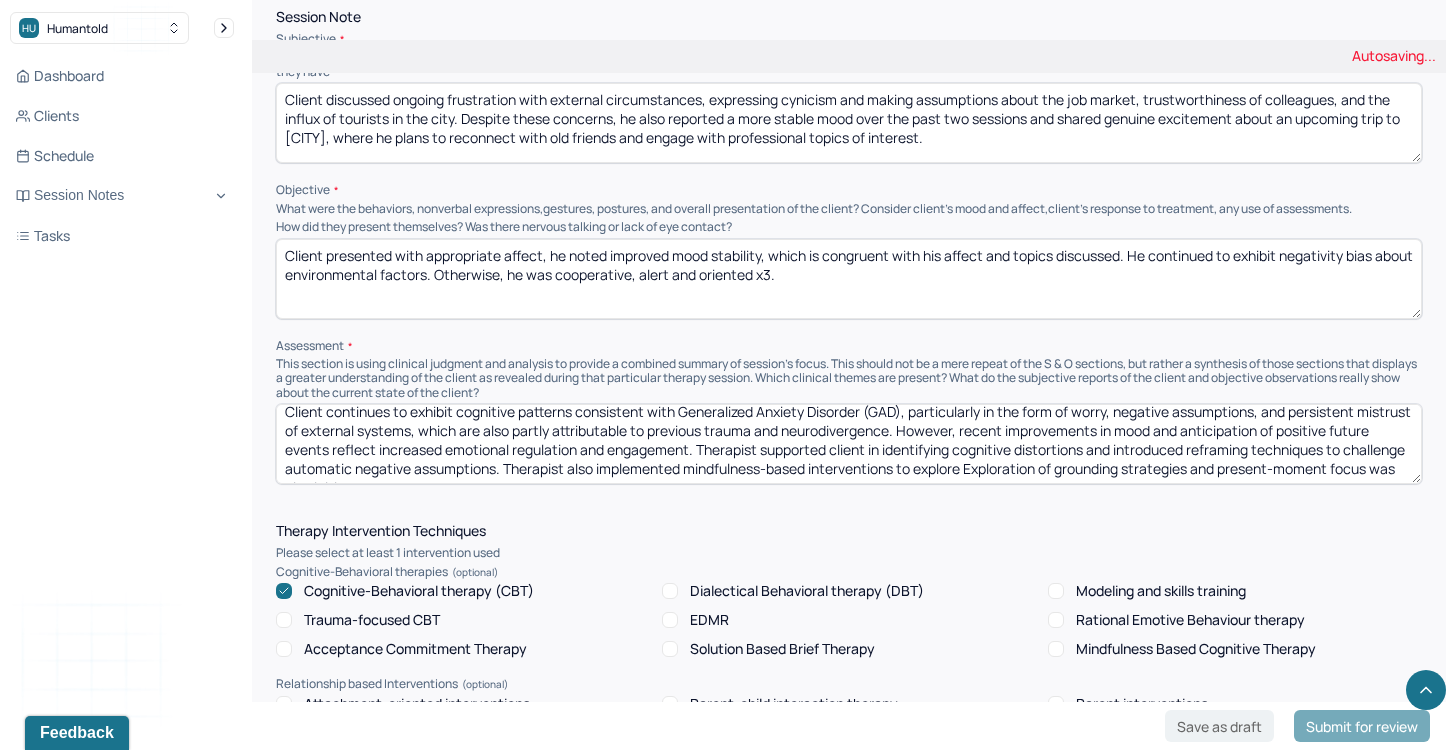 drag, startPoint x: 1033, startPoint y: 460, endPoint x: 1127, endPoint y: 460, distance: 94 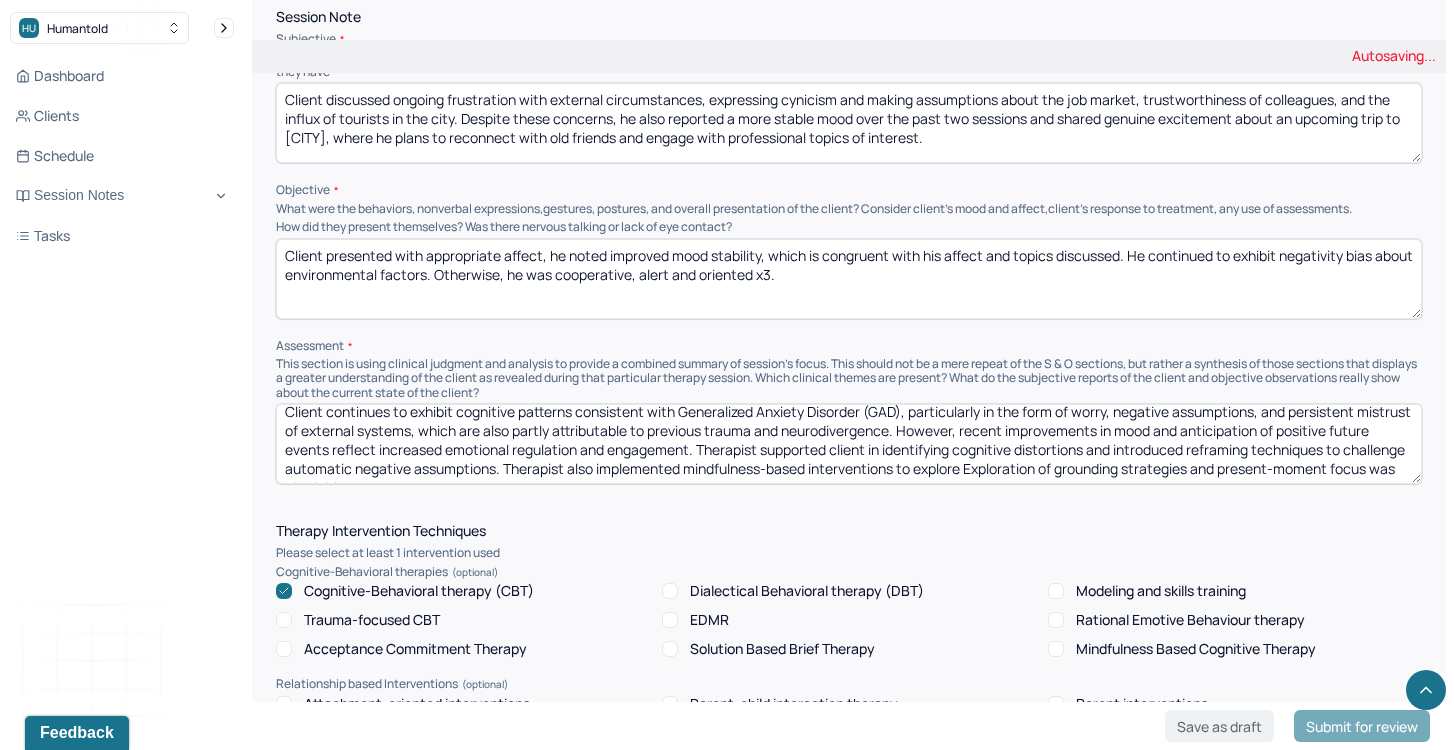 click on "Client continues to exhibit cognitive patterns consistent with Generalized Anxiety Disorder (GAD), particularly in the form of worry, negative assumptions, and persistent mistrust of external systems, which are also partly attributable to previous trauma and neurodivergence. However, recent improvements in mood and anticipation of positive future events reflect increased emotional regulation and engagement. Therapist supported client in identifying cognitive distortions and introduced reframing techniques to challenge automatic negative assumptions. Exploration of grounding strategies and present-moment focus was also initiated" at bounding box center (849, 444) 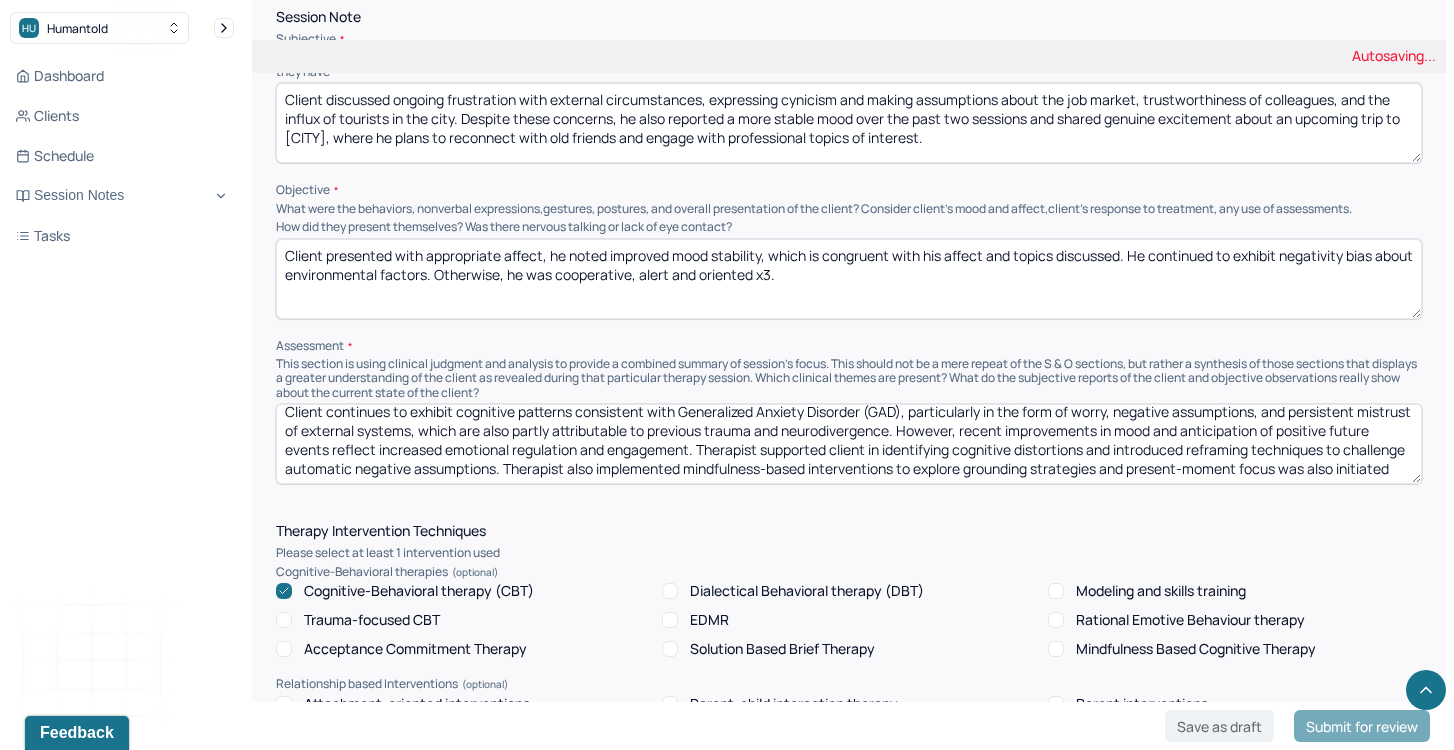 scroll, scrollTop: 28, scrollLeft: 0, axis: vertical 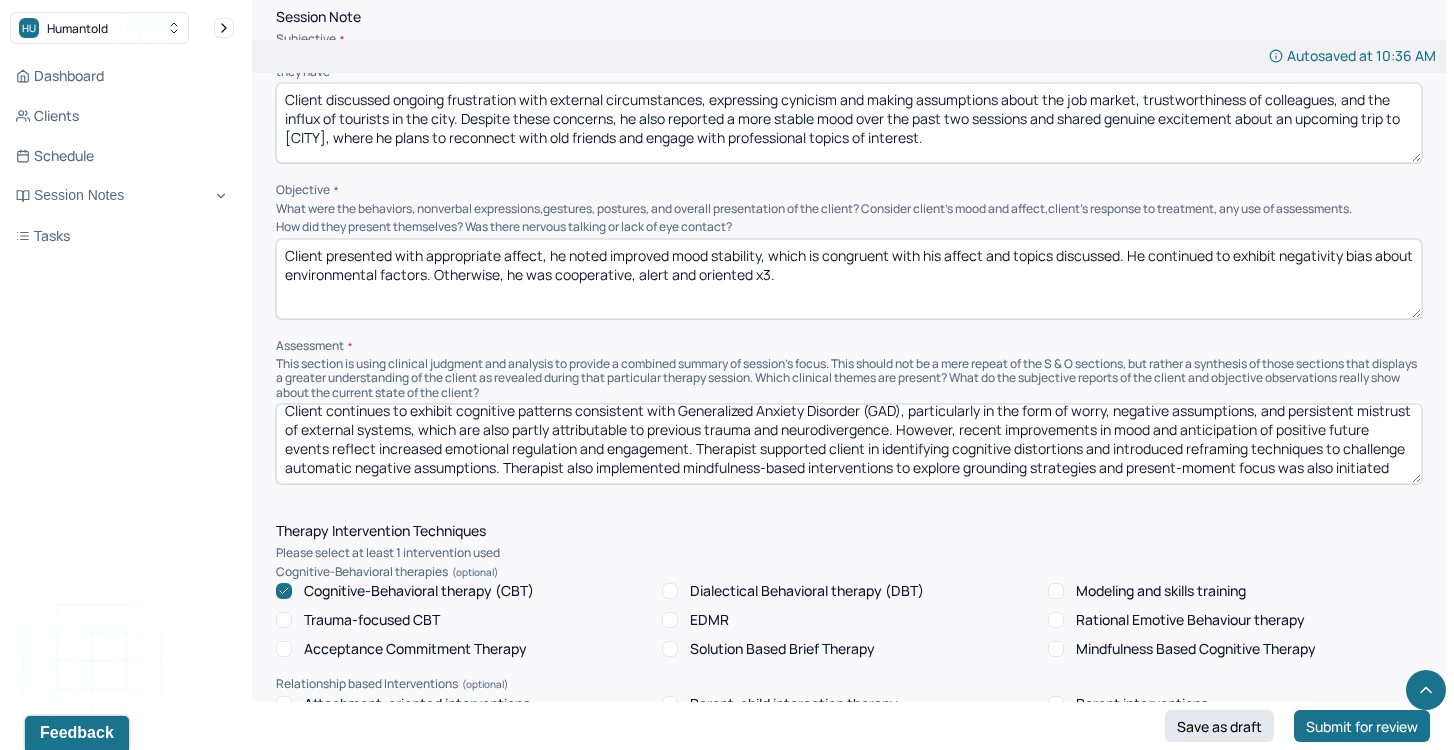 drag, startPoint x: 1350, startPoint y: 444, endPoint x: 1365, endPoint y: 469, distance: 29.15476 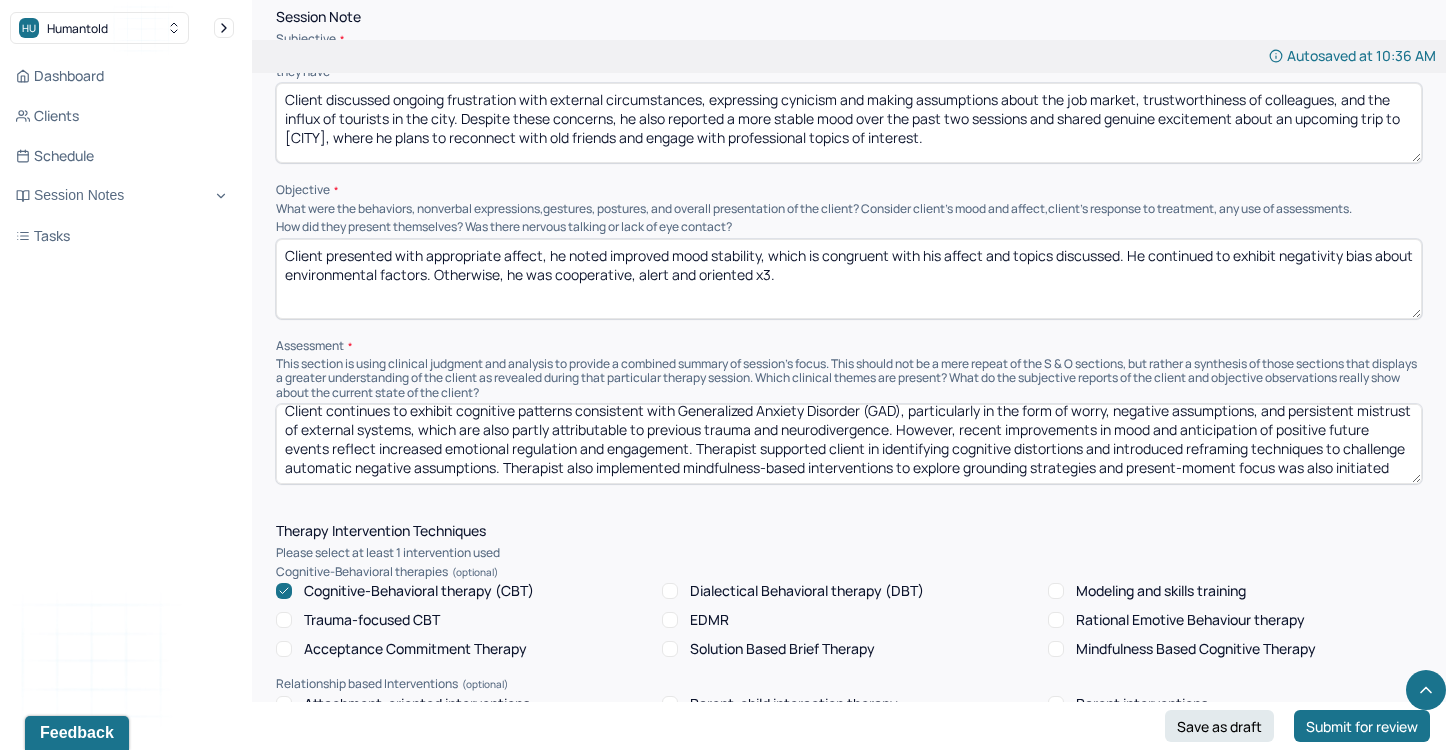 click on "Client continues to exhibit cognitive patterns consistent with Generalized Anxiety Disorder (GAD), particularly in the form of worry, negative assumptions, and persistent mistrust of external systems, which are also partly attributable to previous trauma and neurodivergence. However, recent improvements in mood and anticipation of positive future events reflect increased emotional regulation and engagement. Therapist supported client in identifying cognitive distortions and introduced reframing techniques to challenge automatic negative assumptions. Therapist also implemented mindfulness-based interventions to explore grounding strategies and present-moment focus was also initiated" at bounding box center [849, 444] 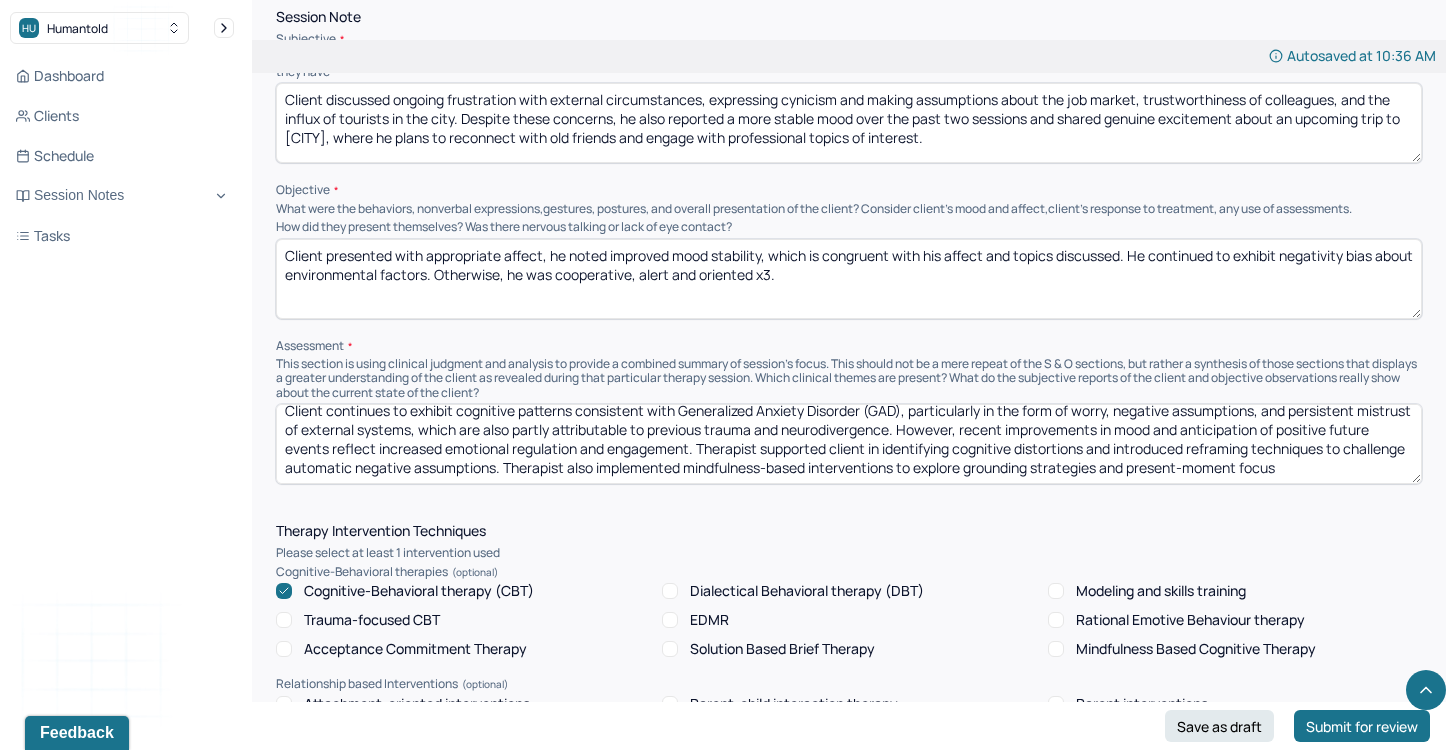scroll, scrollTop: 9, scrollLeft: 0, axis: vertical 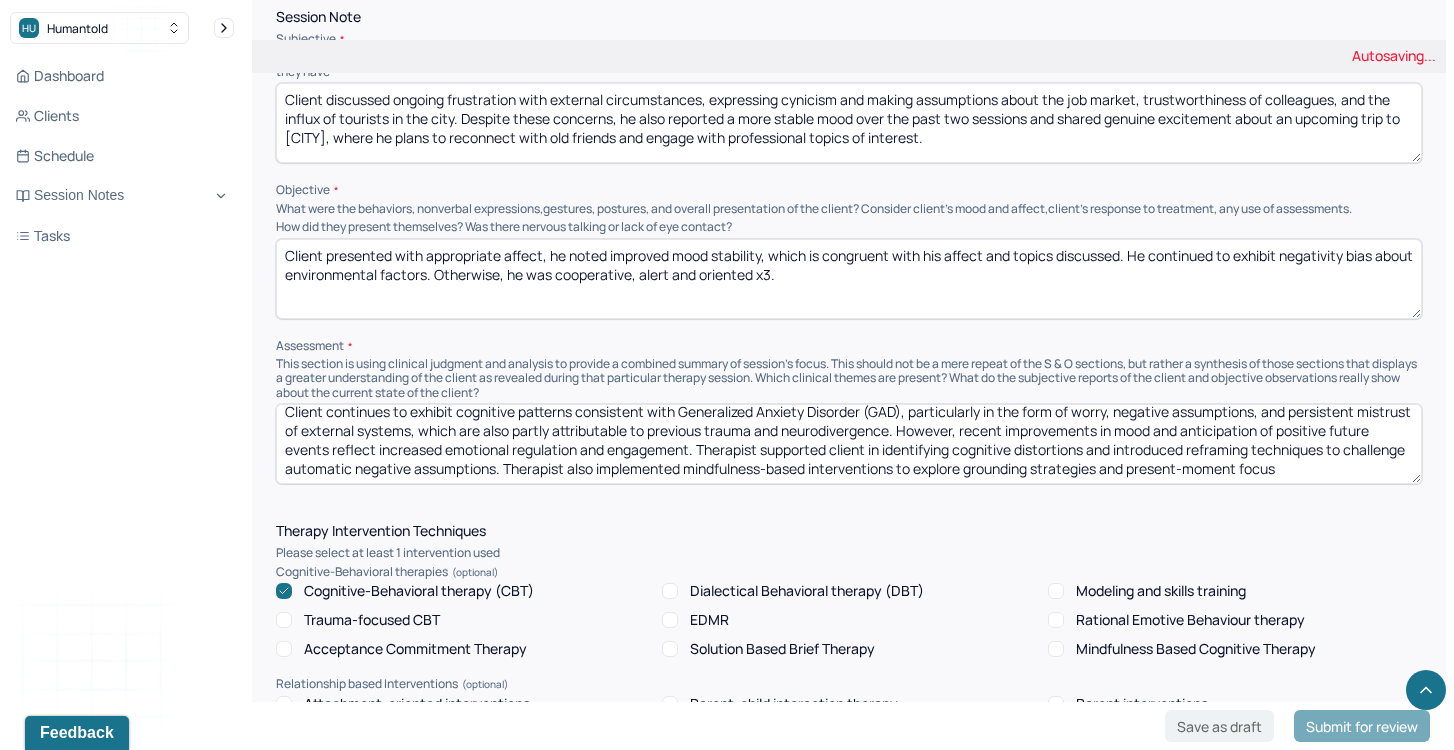 click on "Client continues to exhibit cognitive patterns consistent with Generalized Anxiety Disorder (GAD), particularly in the form of worry, negative assumptions, and persistent mistrust of external systems, which are also partly attributable to previous trauma and neurodivergence. However, recent improvements in mood and anticipation of positive future events reflect increased emotional regulation and engagement. Therapist supported client in identifying cognitive distortions and introduced reframing techniques to challenge automatic negative assumptions. Therapist also implemented mindfulness-based interventions to explore grounding strategies and present-moment focus was also initiated" at bounding box center (849, 444) 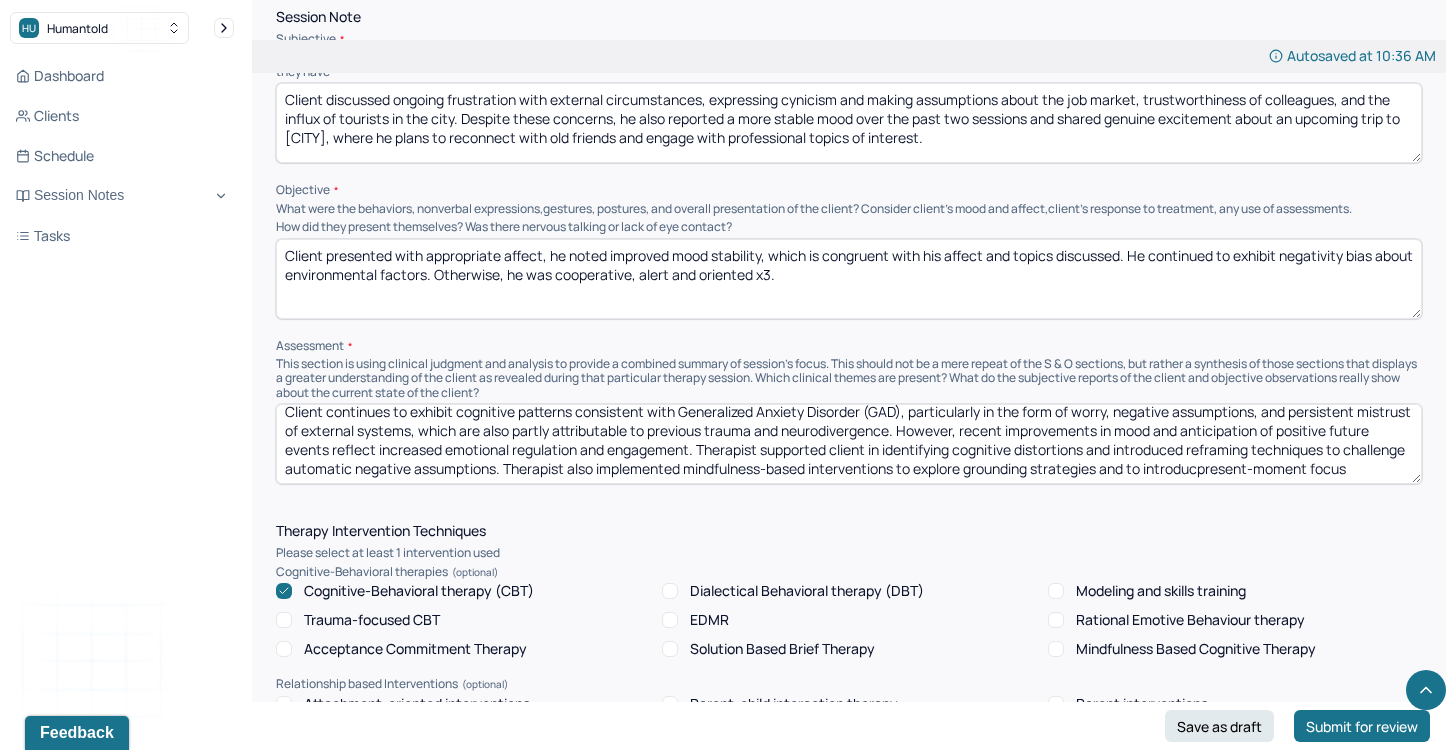 scroll, scrollTop: 28, scrollLeft: 0, axis: vertical 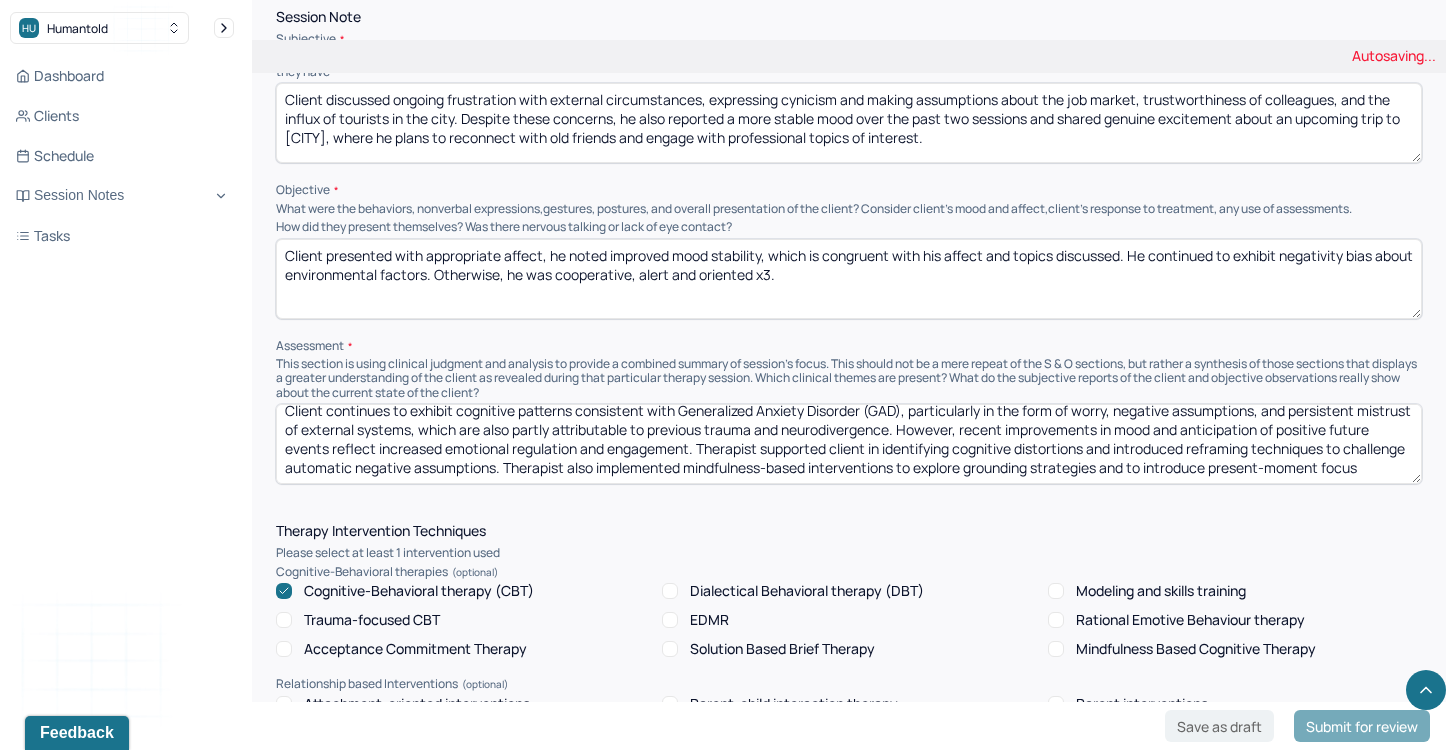 click on "Client continues to exhibit cognitive patterns consistent with Generalized Anxiety Disorder (GAD), particularly in the form of worry, negative assumptions, and persistent mistrust of external systems, which are also partly attributable to previous trauma and neurodivergence. However, recent improvements in mood and anticipation of positive future events reflect increased emotional regulation and engagement. Therapist supported client in identifying cognitive distortions and introduced reframing techniques to challenge automatic negative assumptions. Therapist also implemented mindfulness-based interventions to explore grounding strategies and to present-moment focus" at bounding box center (849, 444) 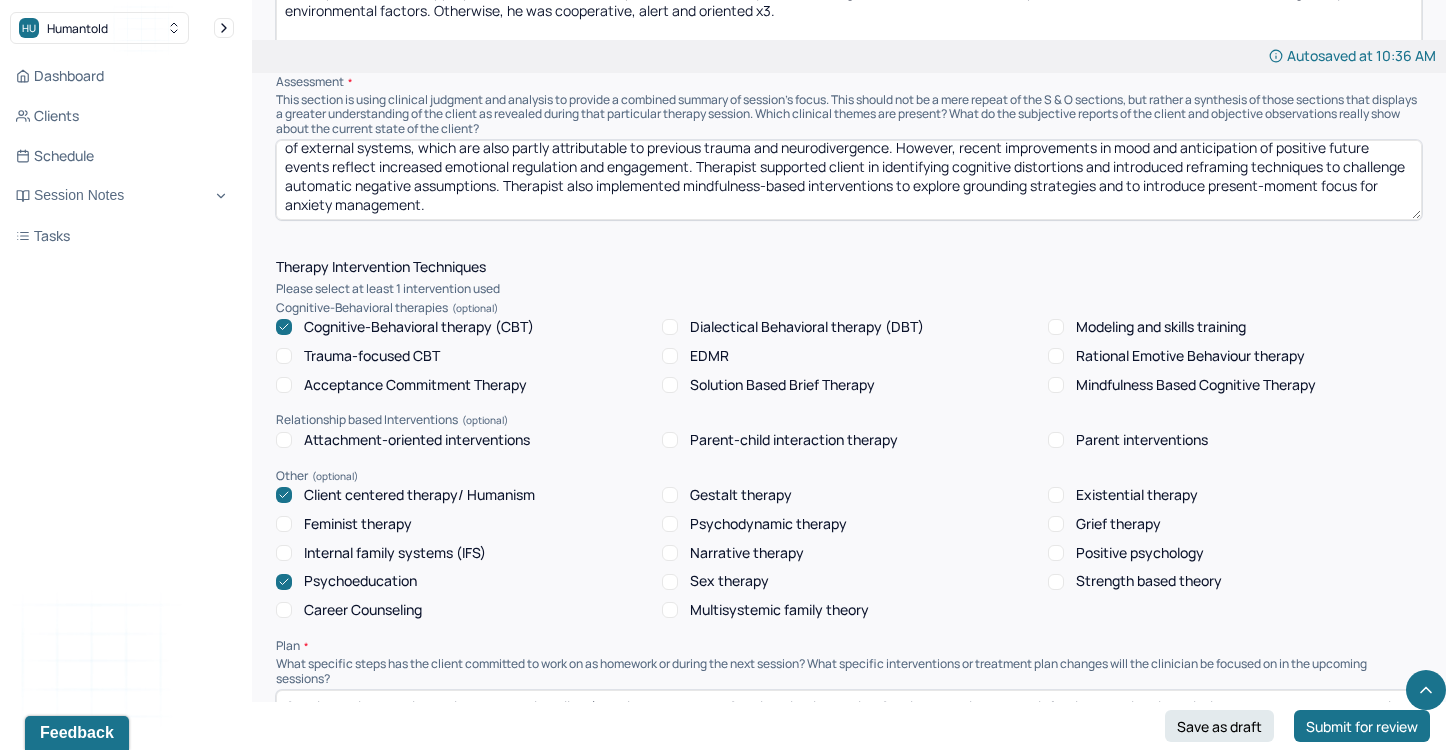 scroll, scrollTop: 1496, scrollLeft: 0, axis: vertical 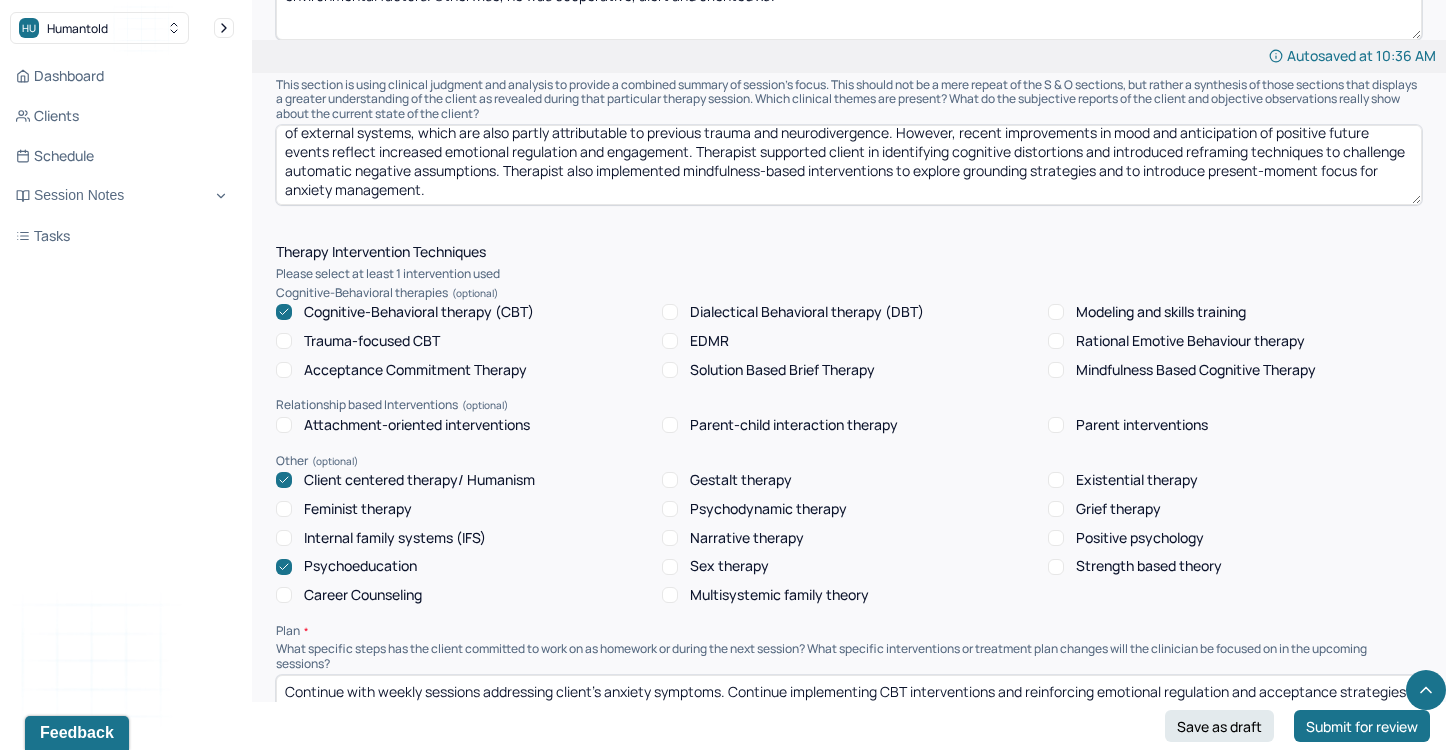 type on "Client continues to exhibit cognitive patterns consistent with Generalized Anxiety Disorder (GAD), particularly in the form of worry, negative assumptions, and persistent mistrust of external systems, which are also partly attributable to previous trauma and neurodivergence. However, recent improvements in mood and anticipation of positive future events reflect increased emotional regulation and engagement. Therapist supported client in identifying cognitive distortions and introduced reframing techniques to challenge automatic negative assumptions. Therapist also implemented mindfulness-based interventions to explore grounding strategies and to introduce present-moment focus for anxiety management." 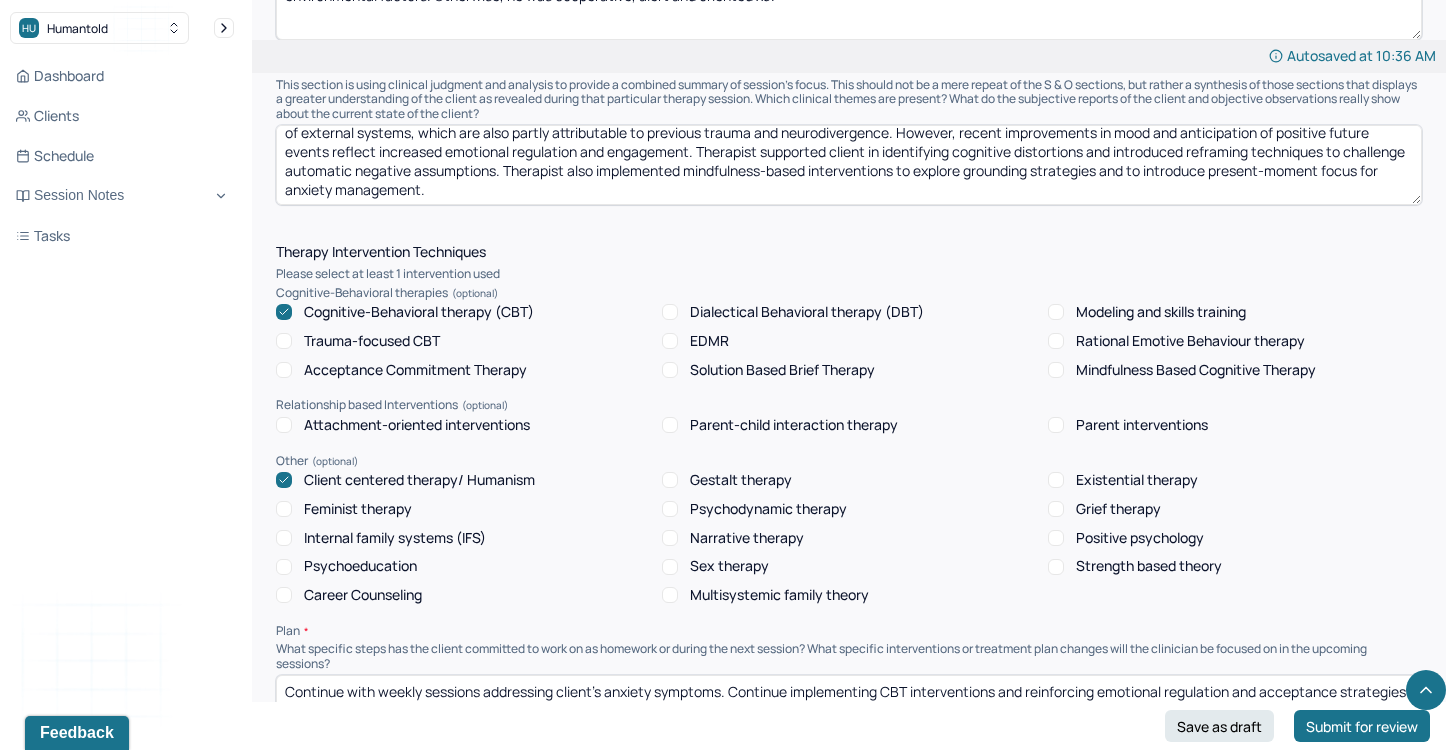 click on "Mindfulness Based Cognitive Therapy" at bounding box center (1196, 370) 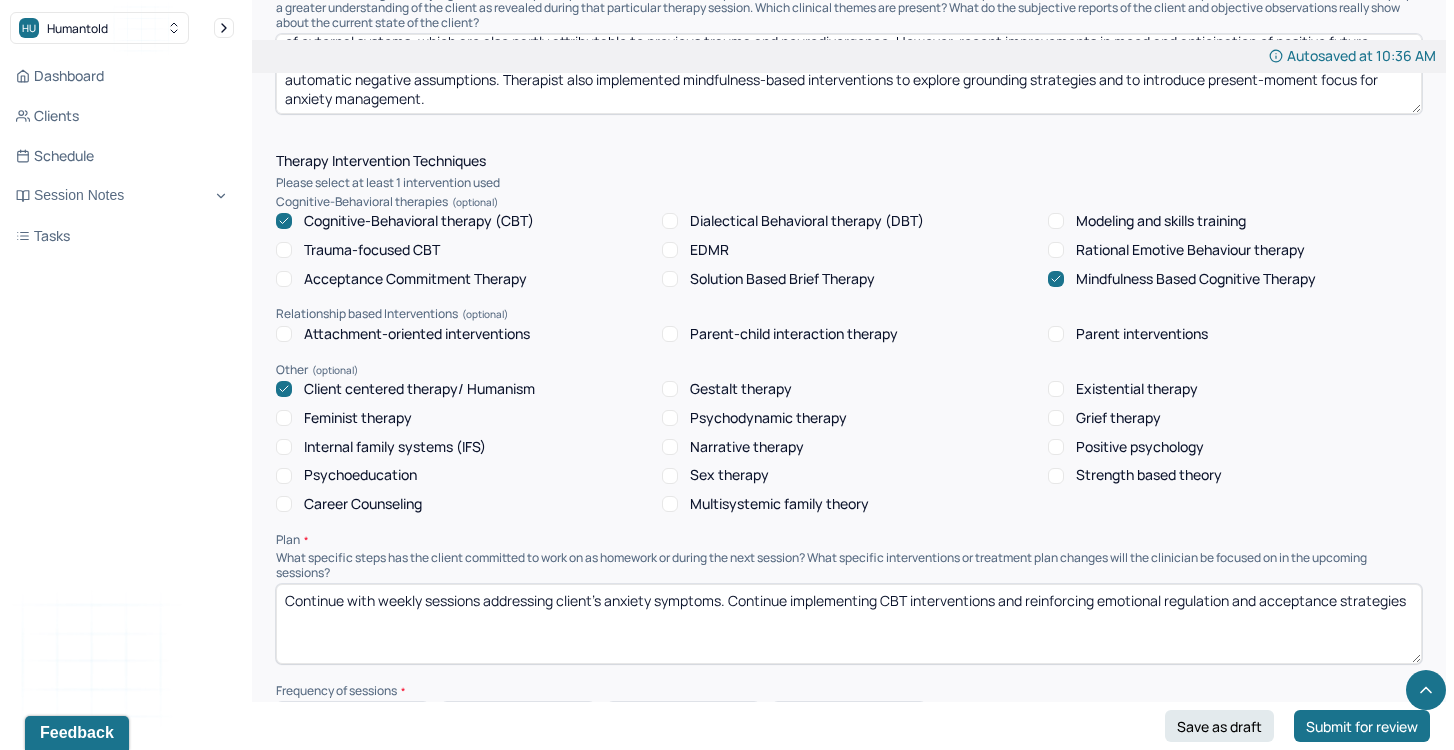scroll, scrollTop: 1622, scrollLeft: 0, axis: vertical 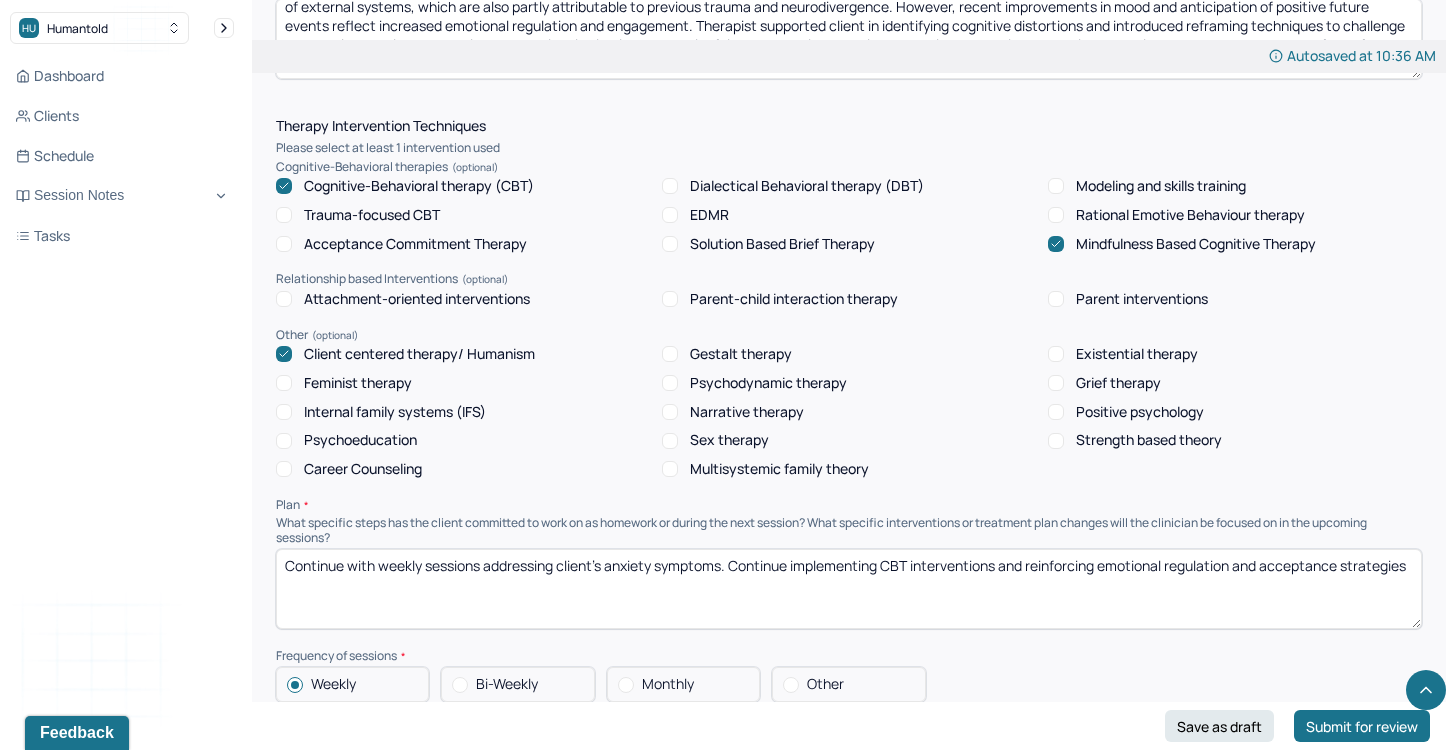 click on "Continue with weekly sessions addressing client's anxiety symptoms. Continue implementing CBT interventions and reinforcing emotional regulation and acceptance strategies" at bounding box center [849, 589] 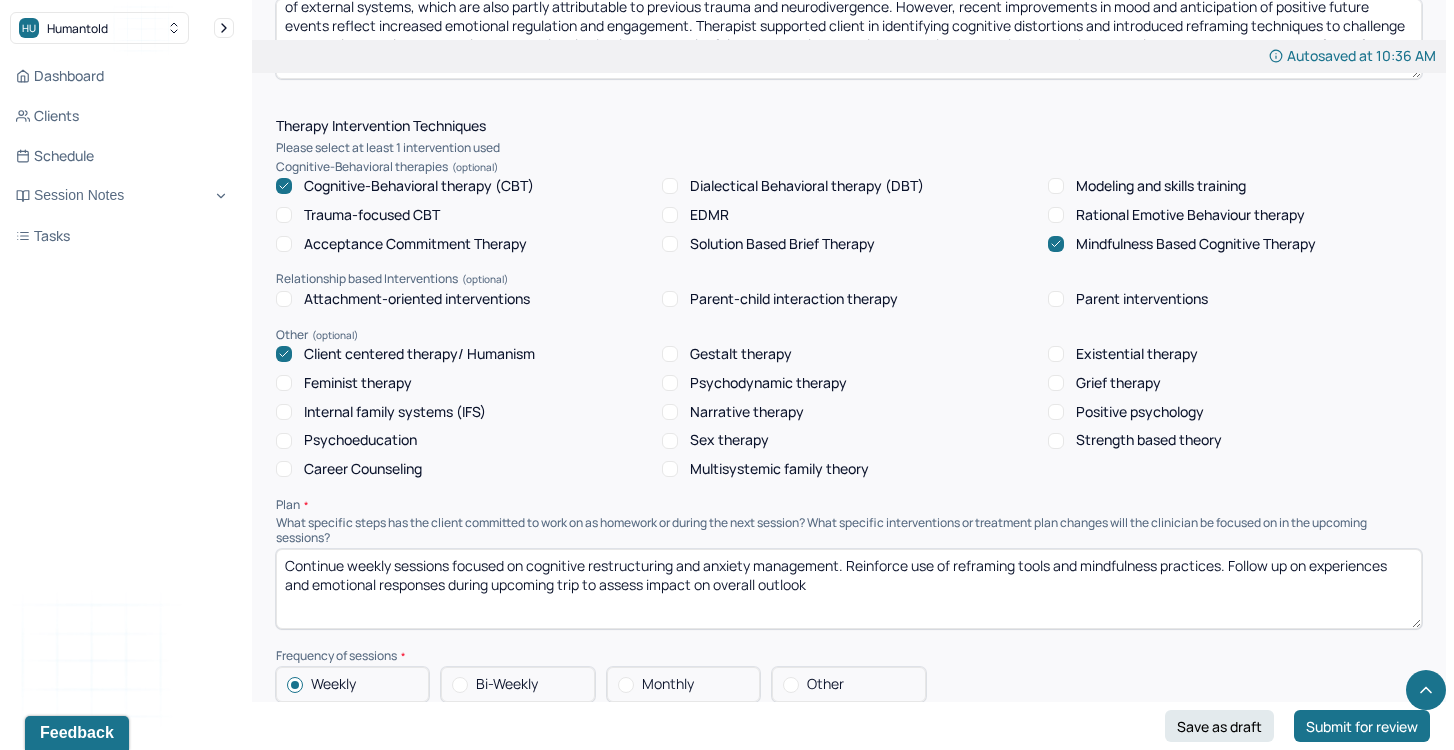 drag, startPoint x: 411, startPoint y: 565, endPoint x: 836, endPoint y: 582, distance: 425.33987 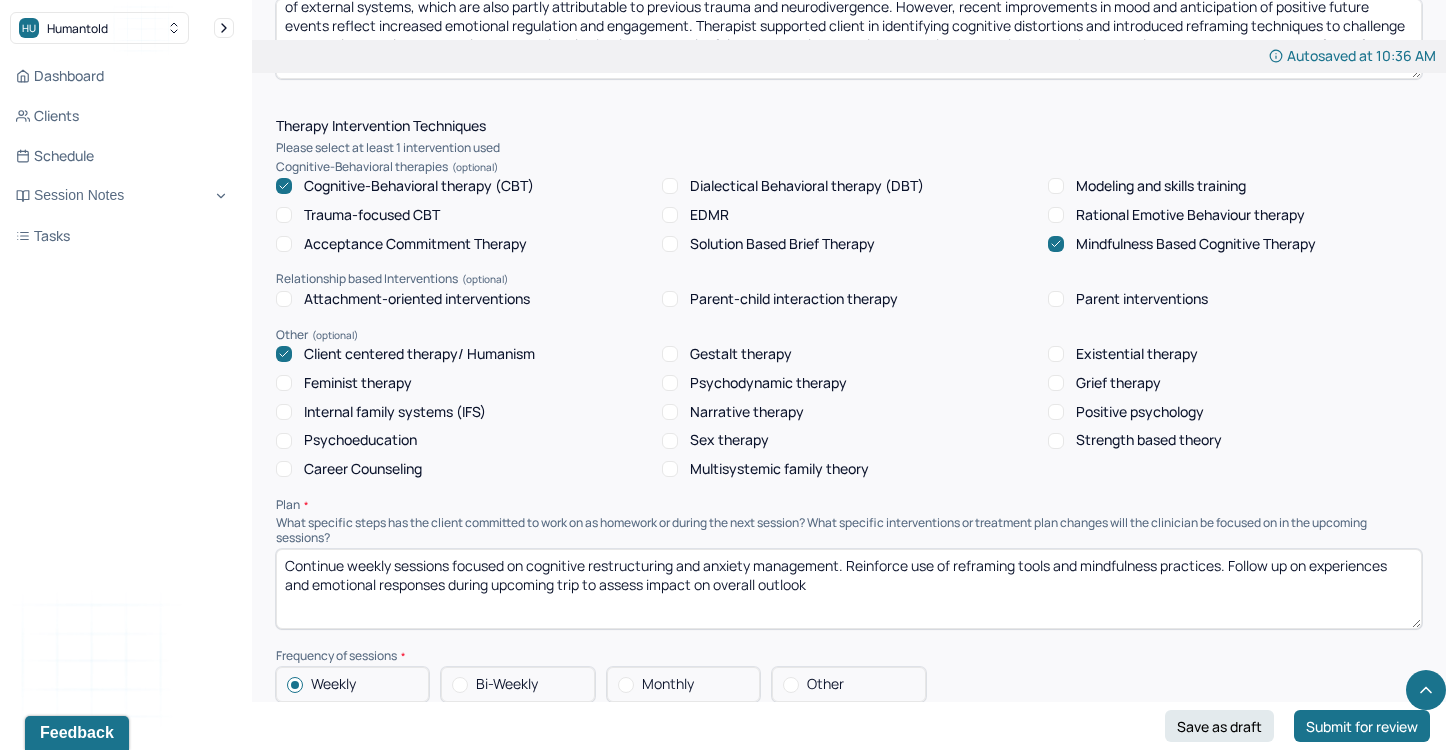 click on "Continue weekly sessions focused on cognitive restructuring and anxiety management. Reinforce use of reframing tools and mindfulness practices. Follow up on experiences and emotional responses during upcoming trip to assess impact on overall outlook" at bounding box center (849, 589) 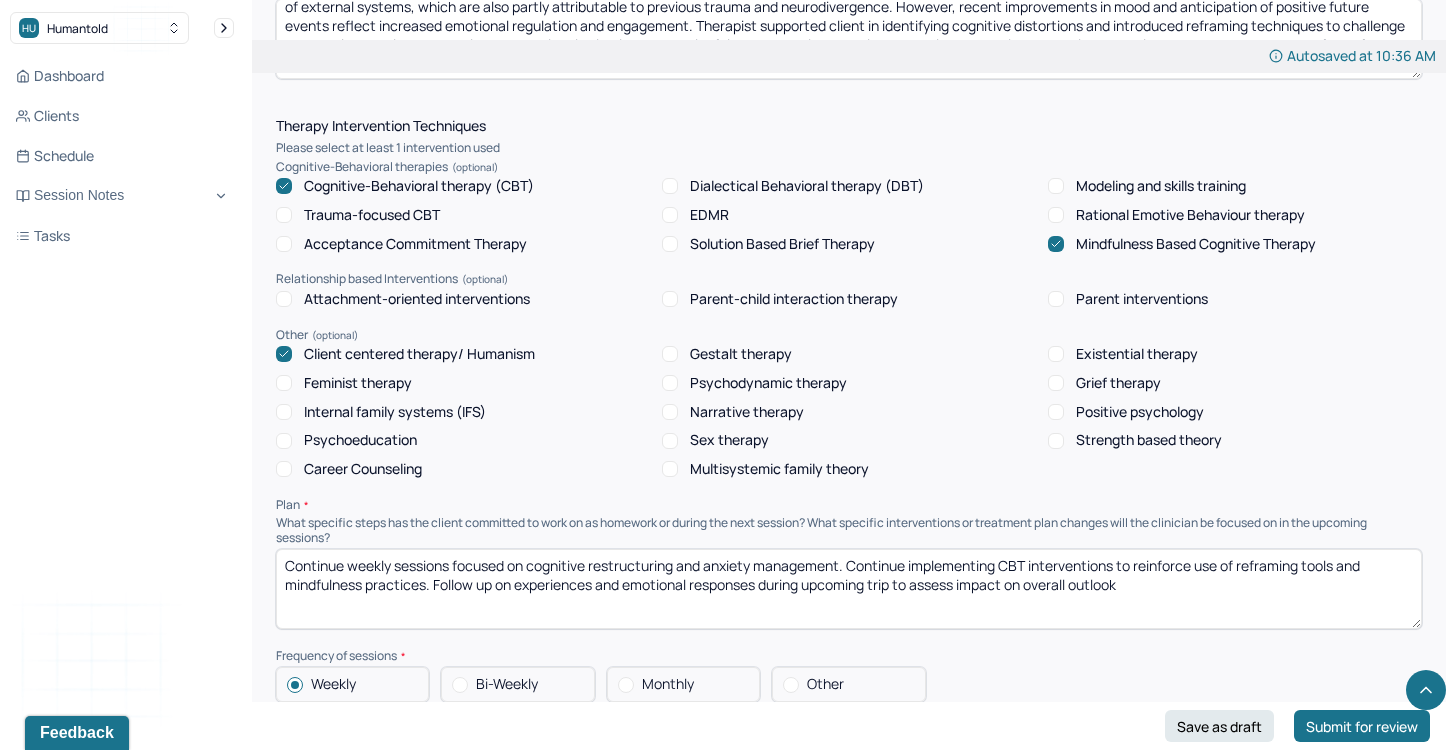 click on "Continue weekly sessions focused on cognitive restructuring and anxiety management. Continue implementing CBT interventions to reinforce use of reframing tools and mindfulness practices. Follow up on experiences and emotional responses during upcoming trip to assess impact on overall outlook" at bounding box center (849, 589) 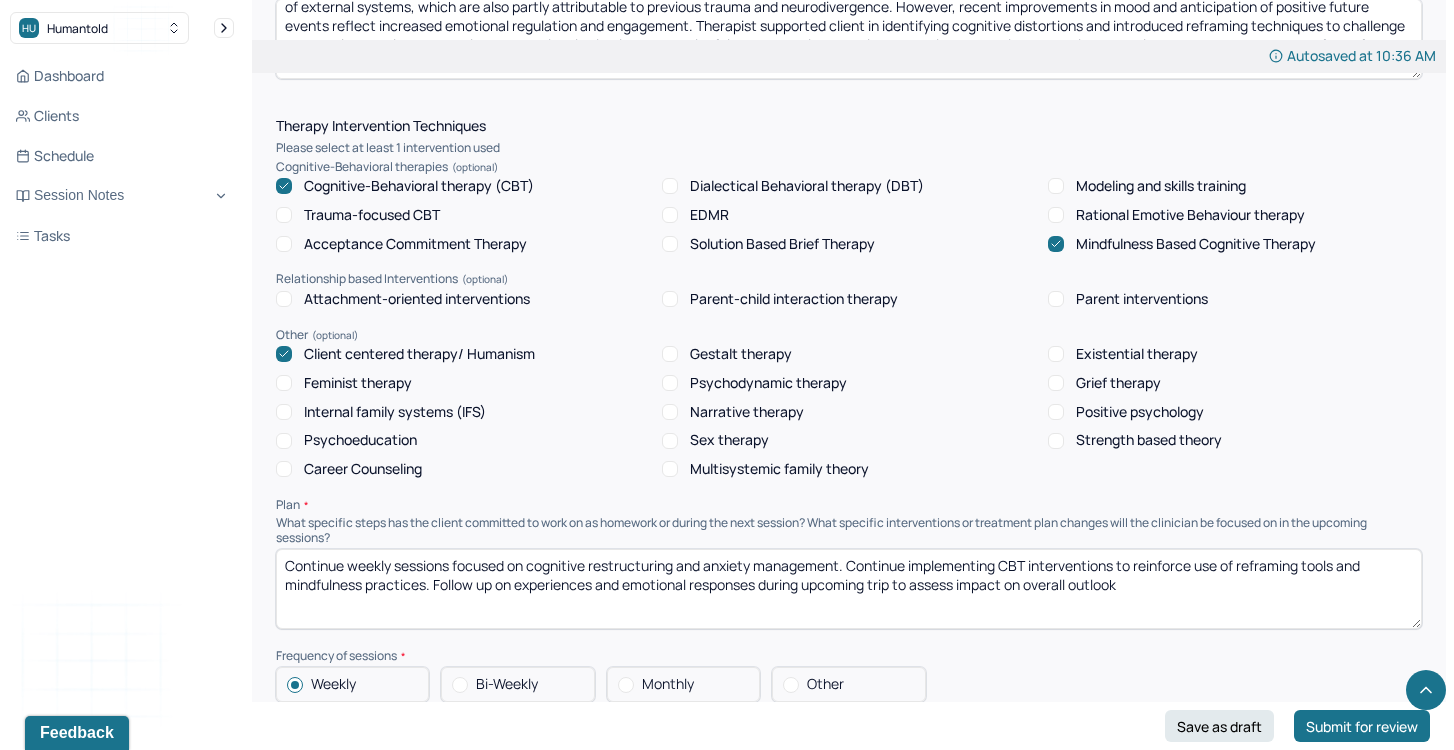 click on "Continue weekly sessions focused on cognitive restructuring and anxiety management. Continue implementing CBT interventions to reinforce use of reframing tools and mindfulness practices. Follow up on experiences and emotional responses during upcoming trip to assess impact on overall outlook" at bounding box center (849, 589) 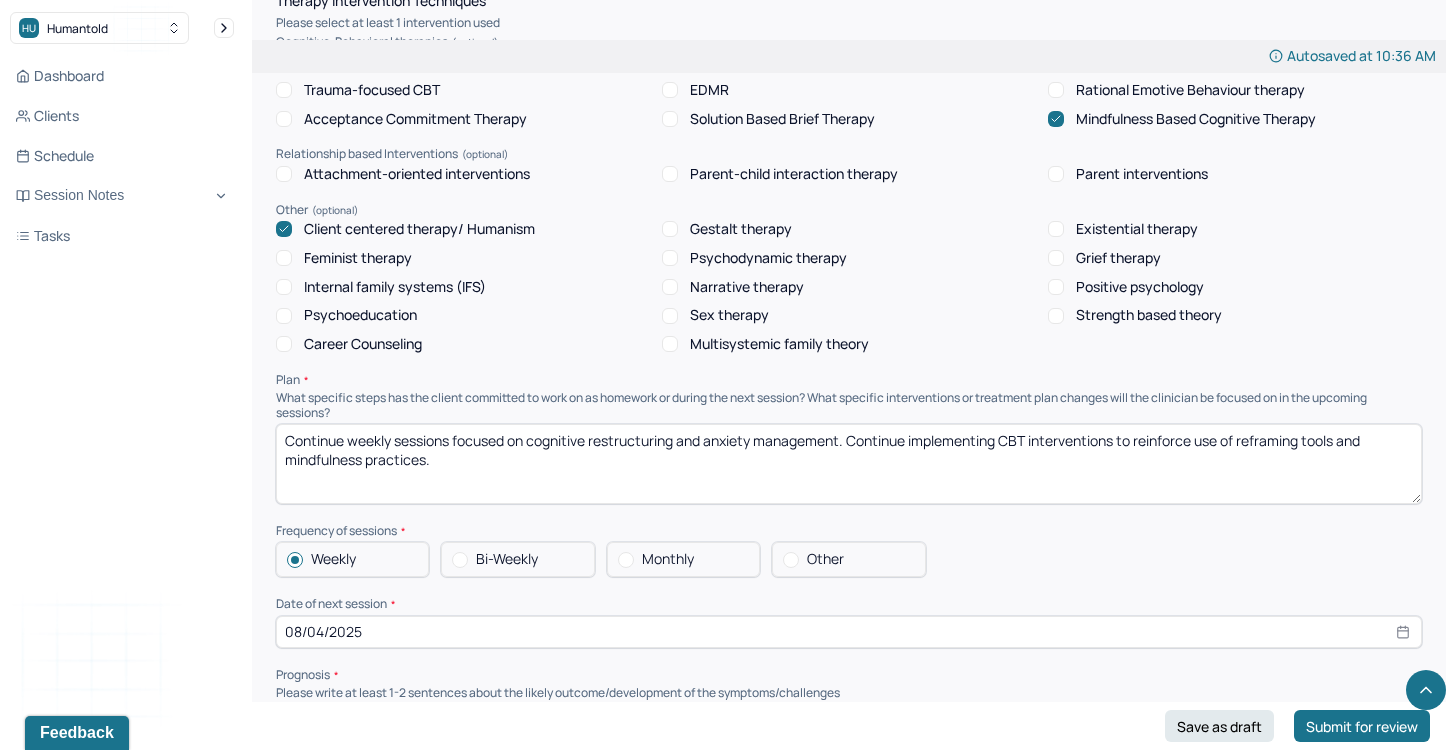 scroll, scrollTop: 1782, scrollLeft: 0, axis: vertical 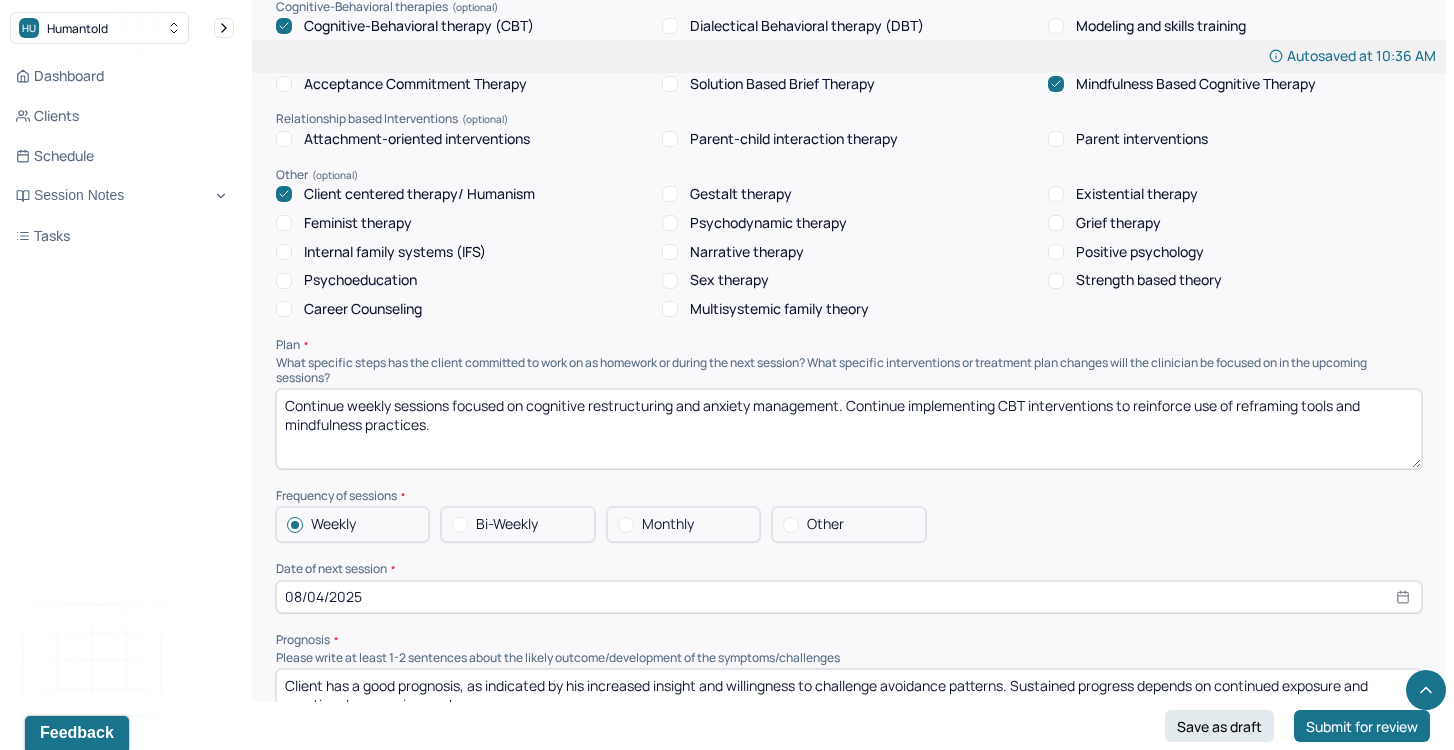 type on "Continue weekly sessions focused on cognitive restructuring and anxiety management. Continue implementing CBT interventions to reinforce use of reframing tools and mindfulness practices." 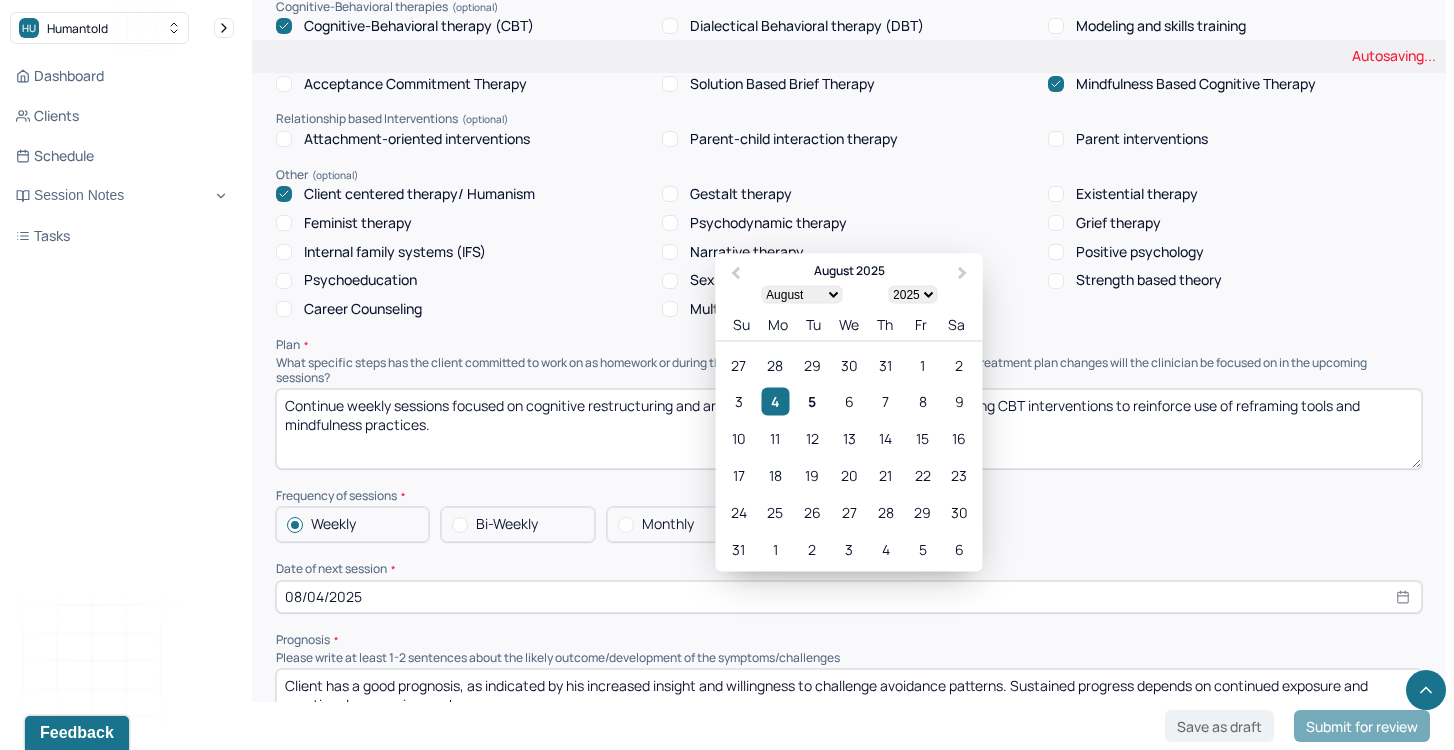 click on "08/04/2025" at bounding box center [849, 597] 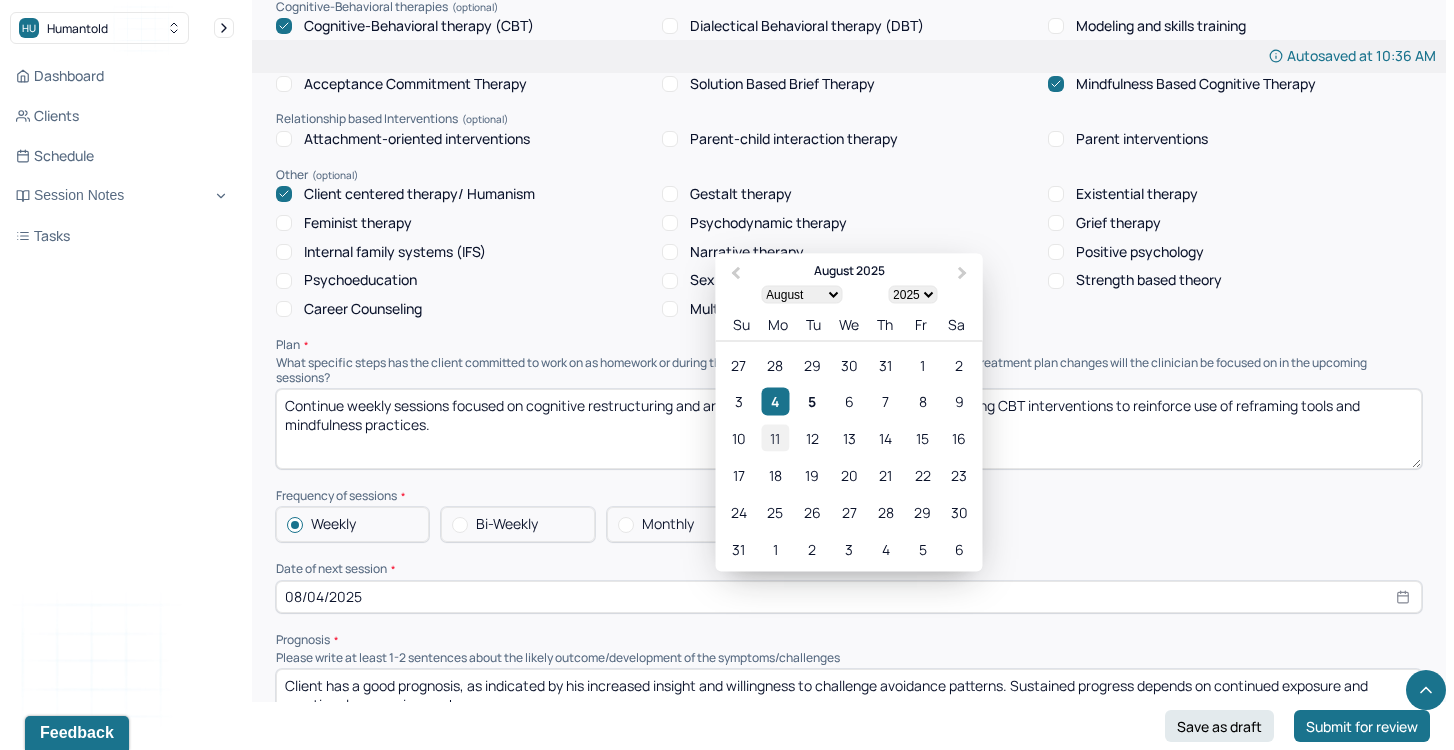 click on "11" at bounding box center [775, 437] 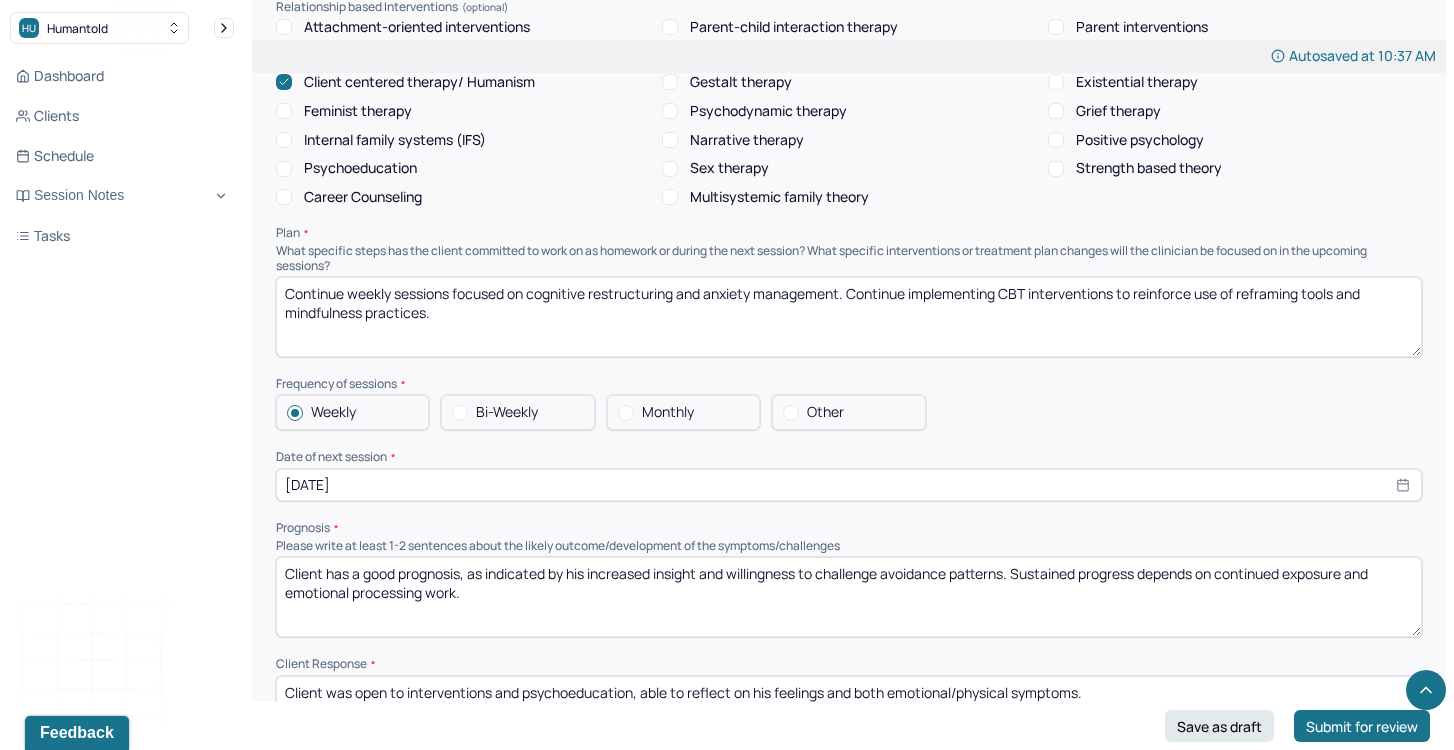 scroll, scrollTop: 1931, scrollLeft: 0, axis: vertical 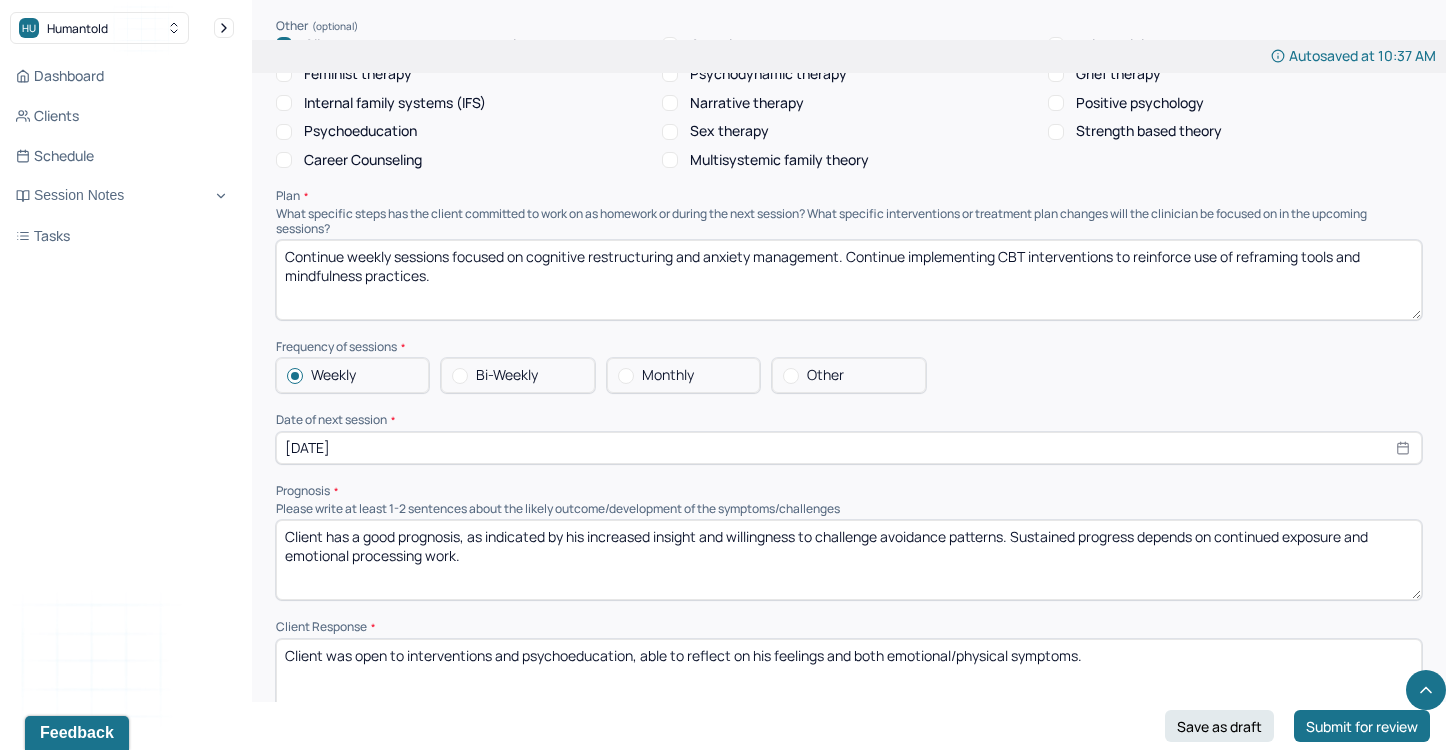 click on "Client has a good prognosis, as indicated by his increased insight and willingness to challenge avoidance patterns. Sustained progress depends on continued exposure and emotional processing work." at bounding box center [849, 560] 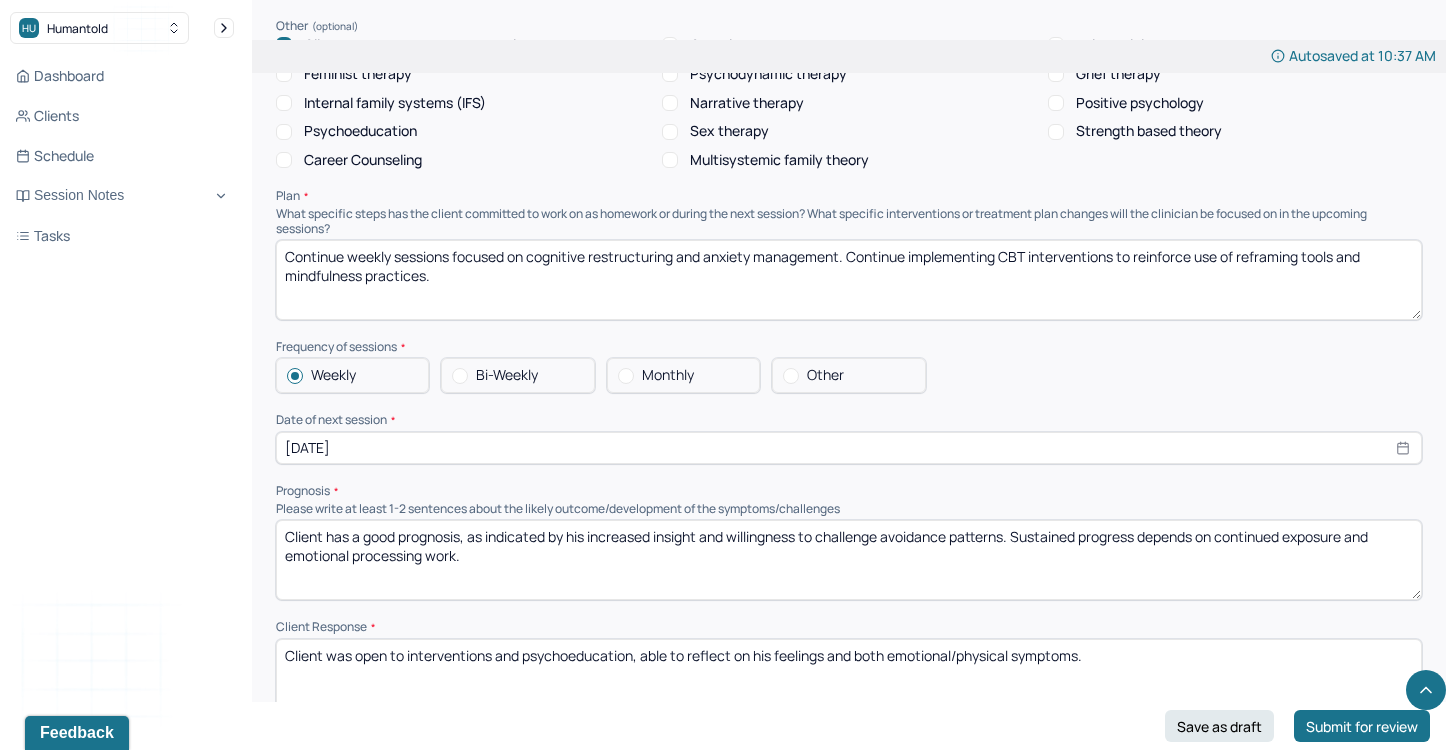 drag, startPoint x: 707, startPoint y: 557, endPoint x: 155, endPoint y: 468, distance: 559.1288 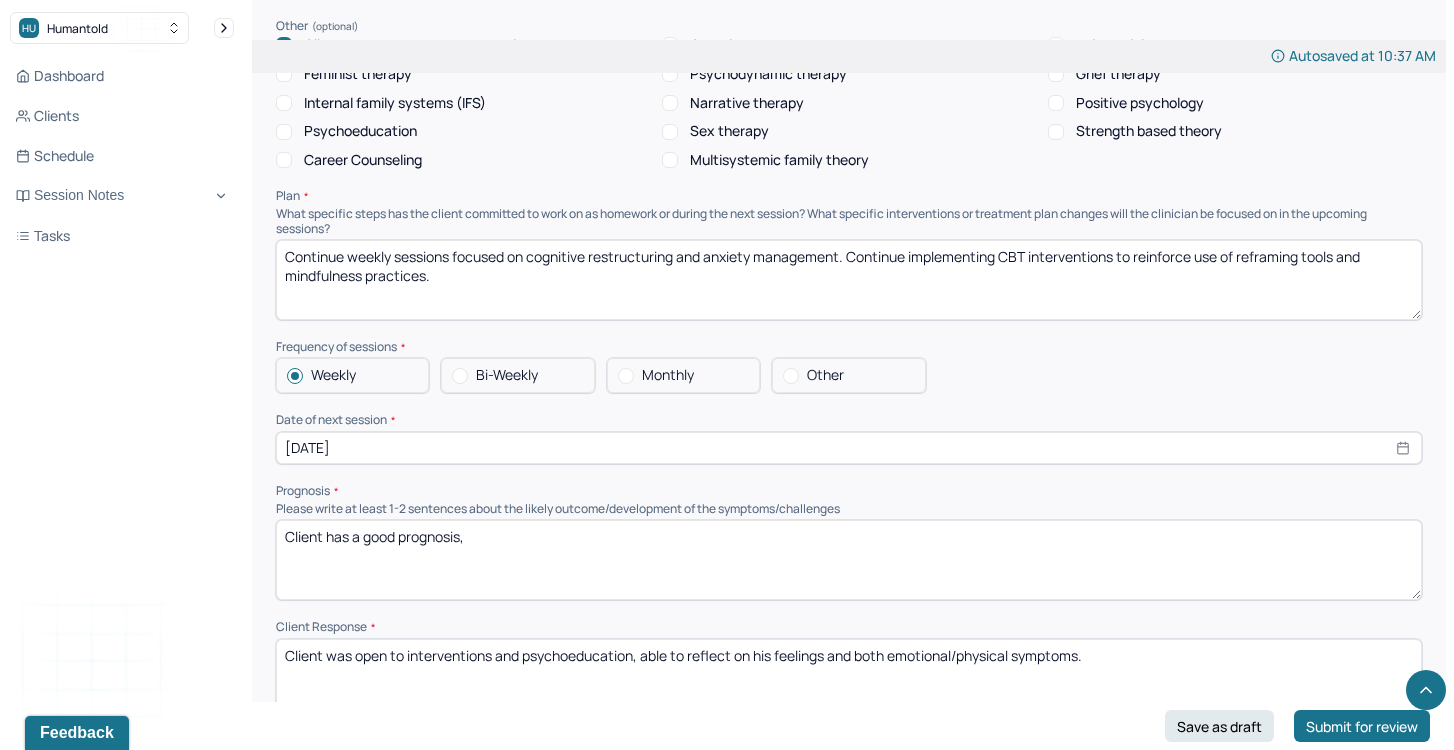 click on "Client has a good prognosis," at bounding box center (849, 560) 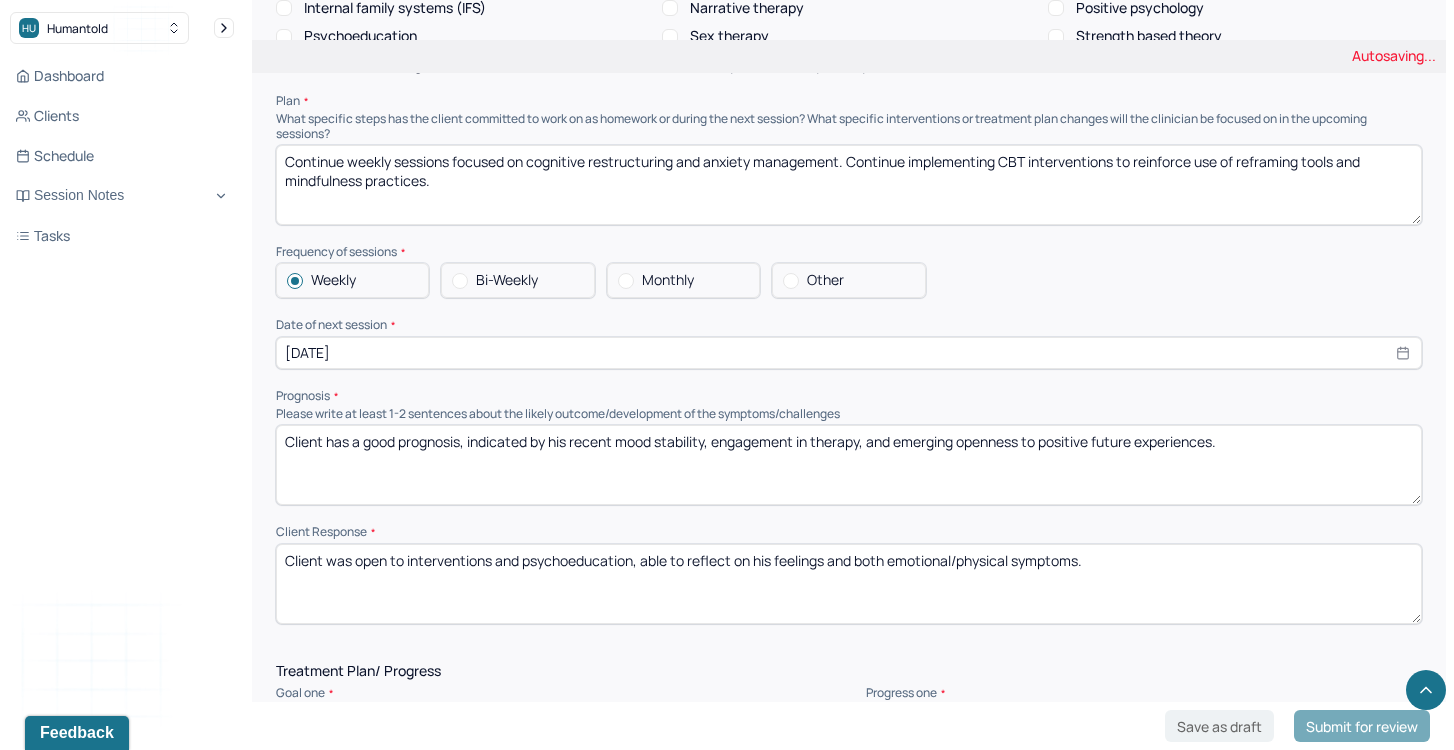 scroll, scrollTop: 2056, scrollLeft: 0, axis: vertical 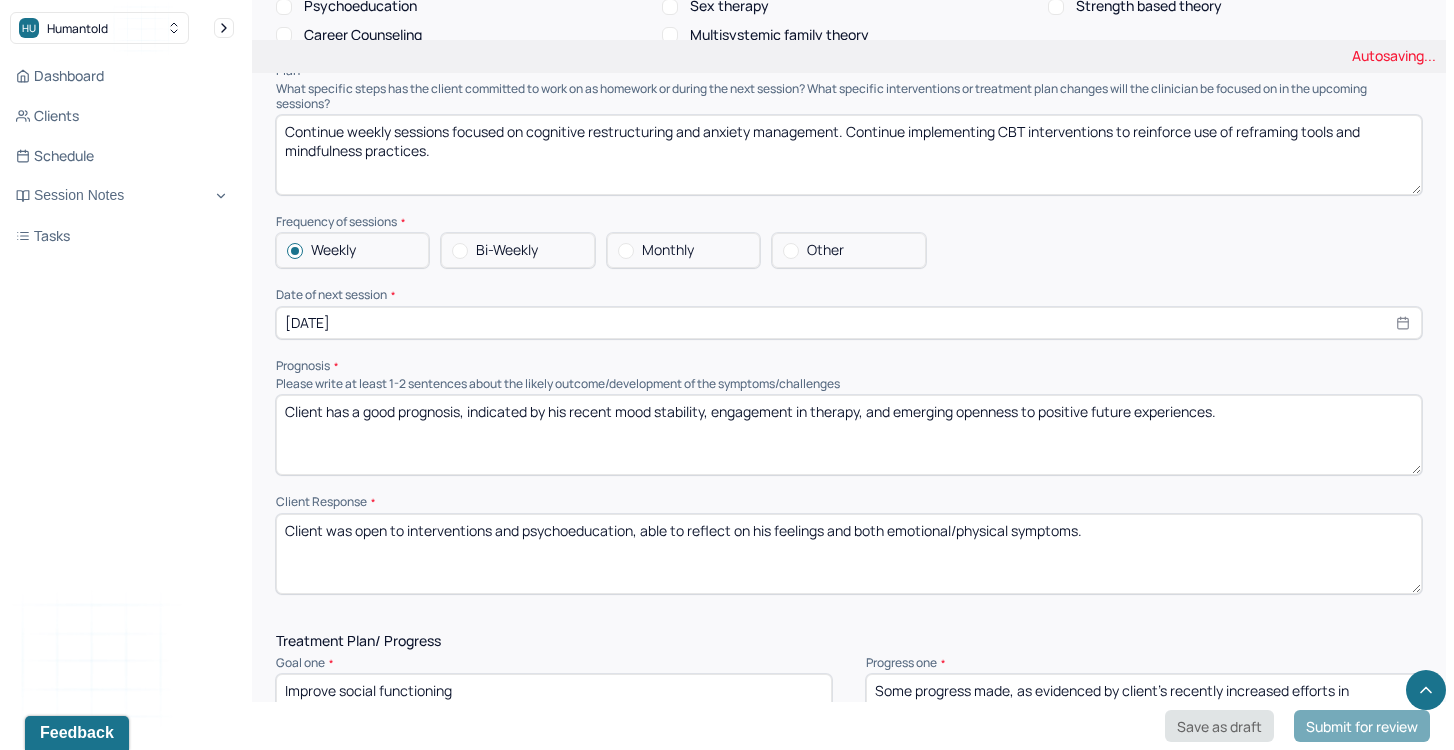 type on "Client has a good prognosis, indicated by his recent mood stability, engagement in therapy, and emerging openness to positive future experiences." 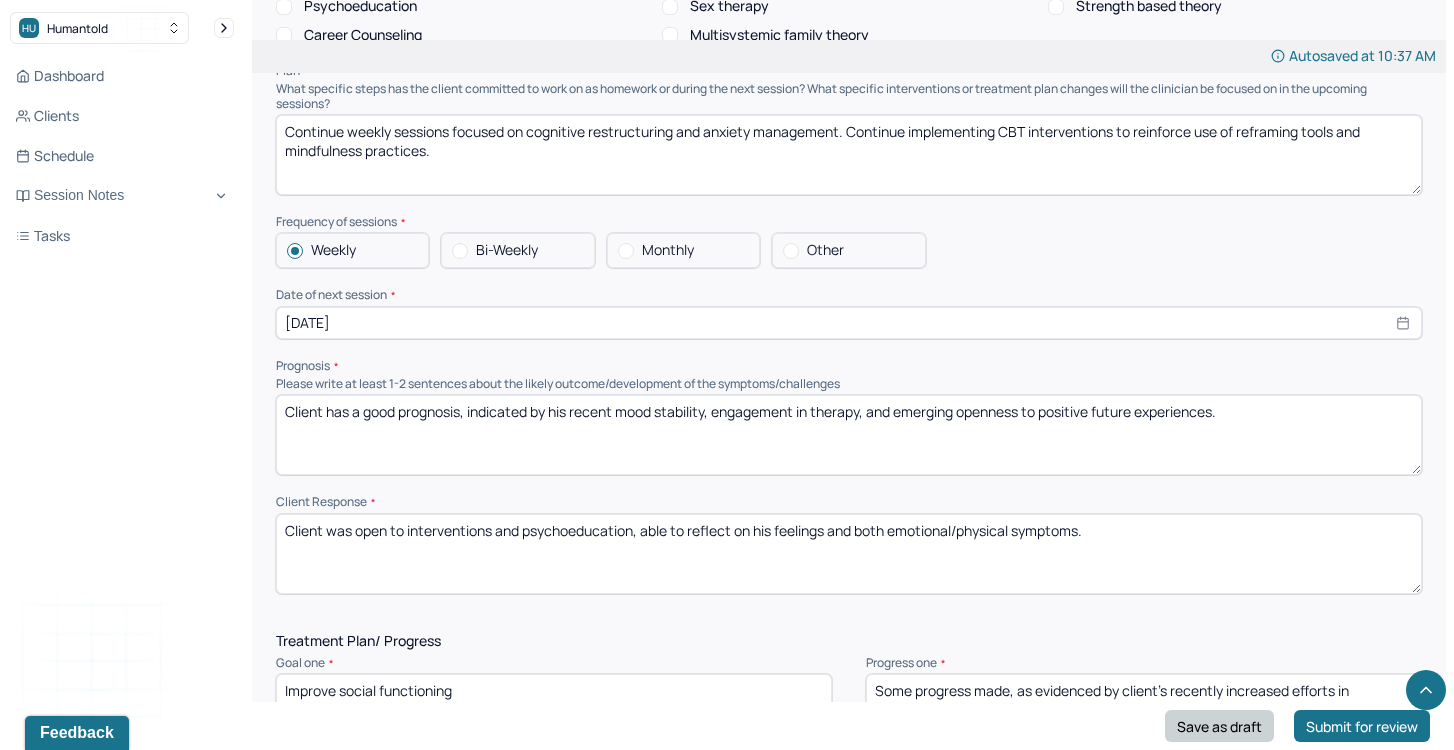 click on "Save as draft" at bounding box center (1219, 726) 